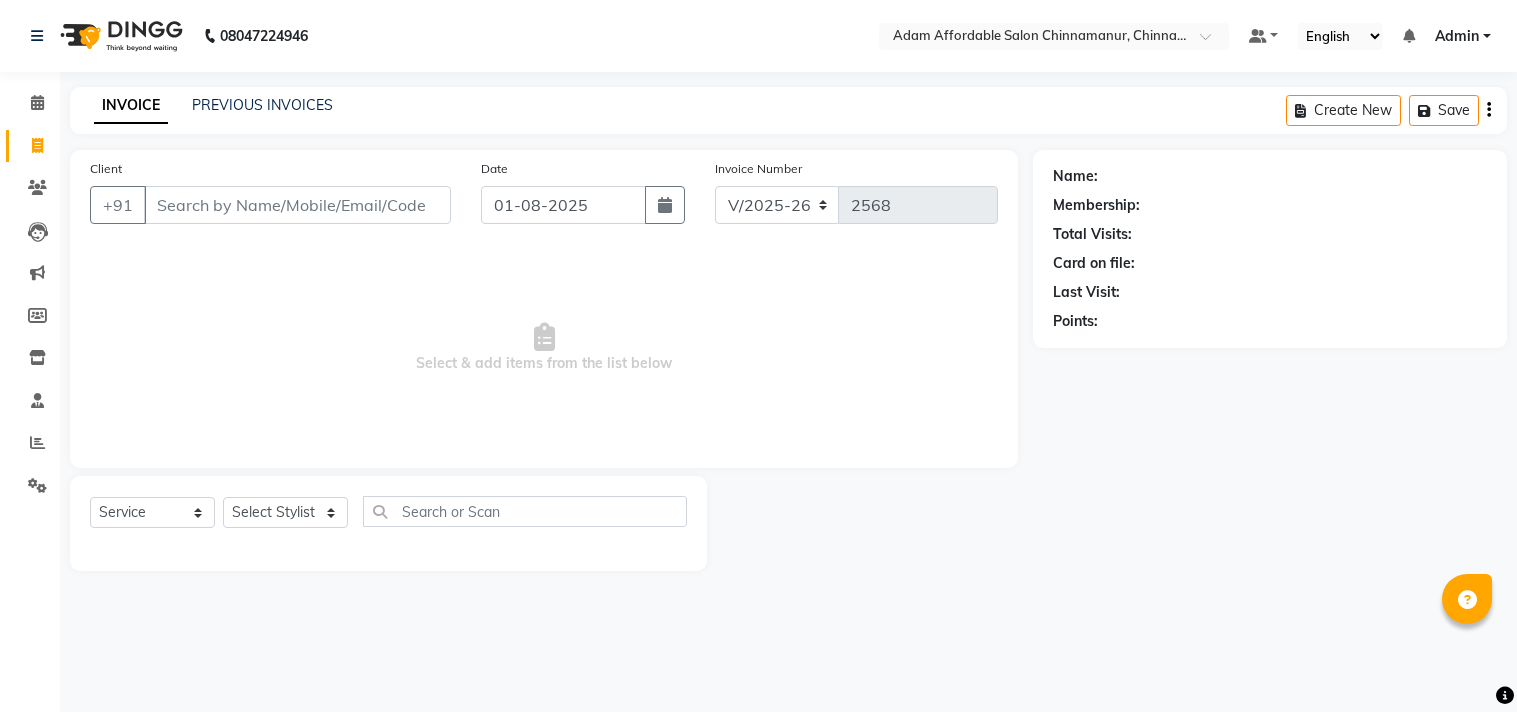 select on "8329" 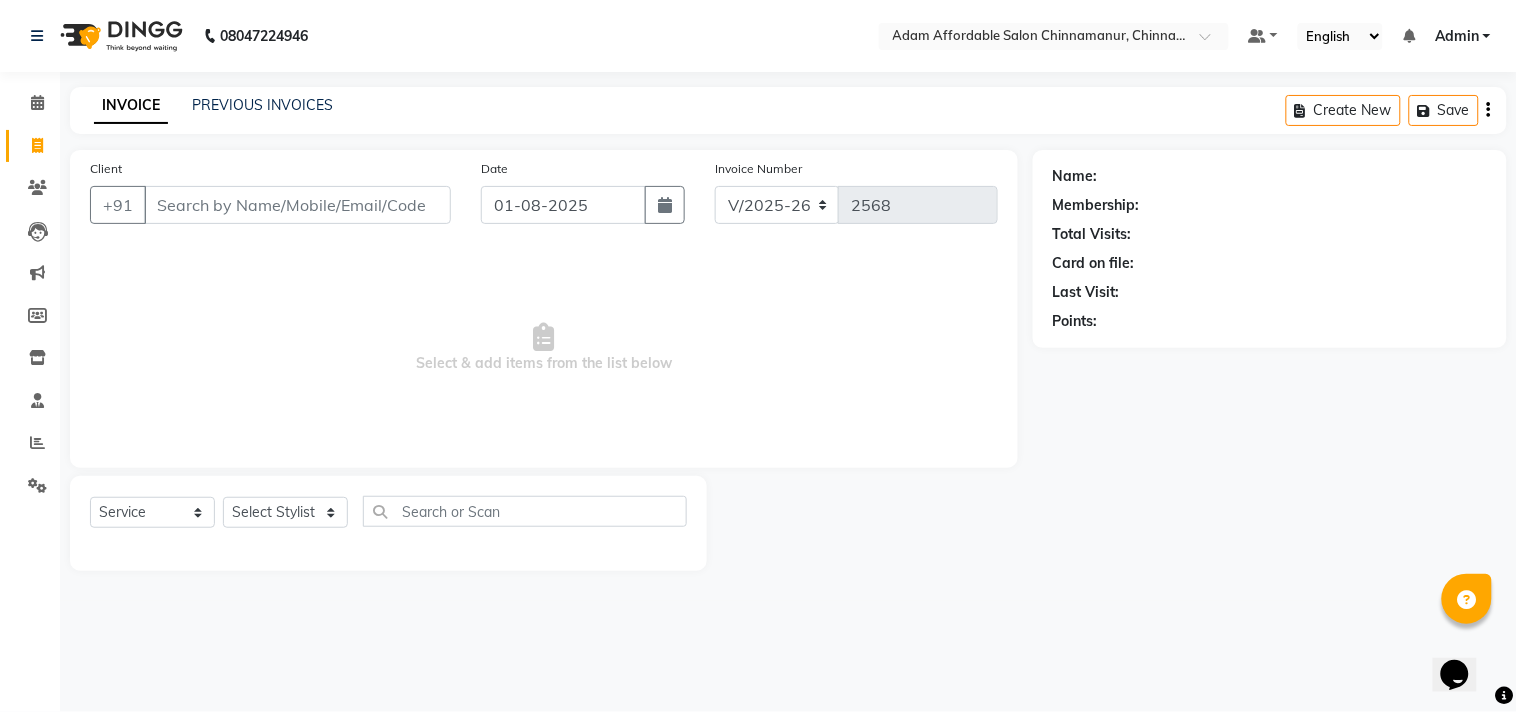 scroll, scrollTop: 0, scrollLeft: 0, axis: both 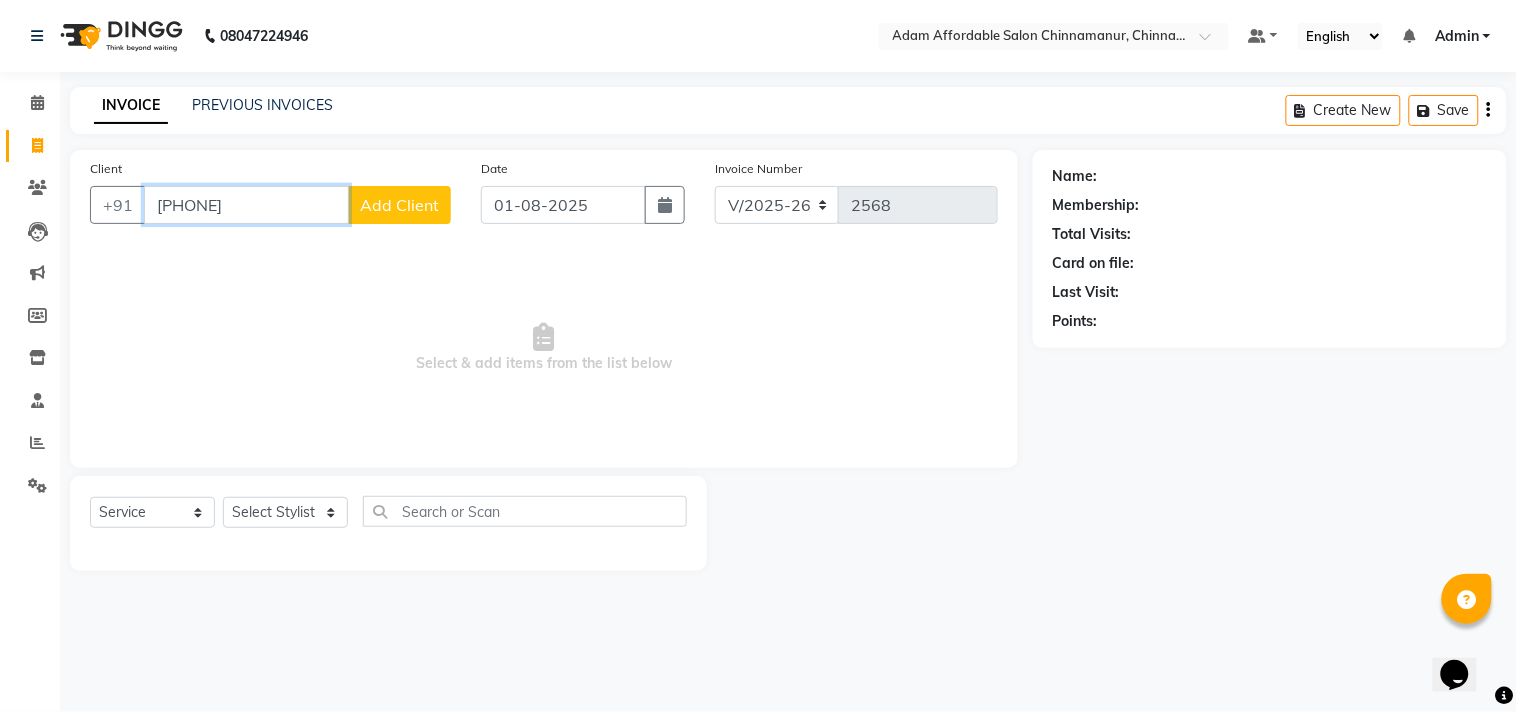 type on "[PHONE]" 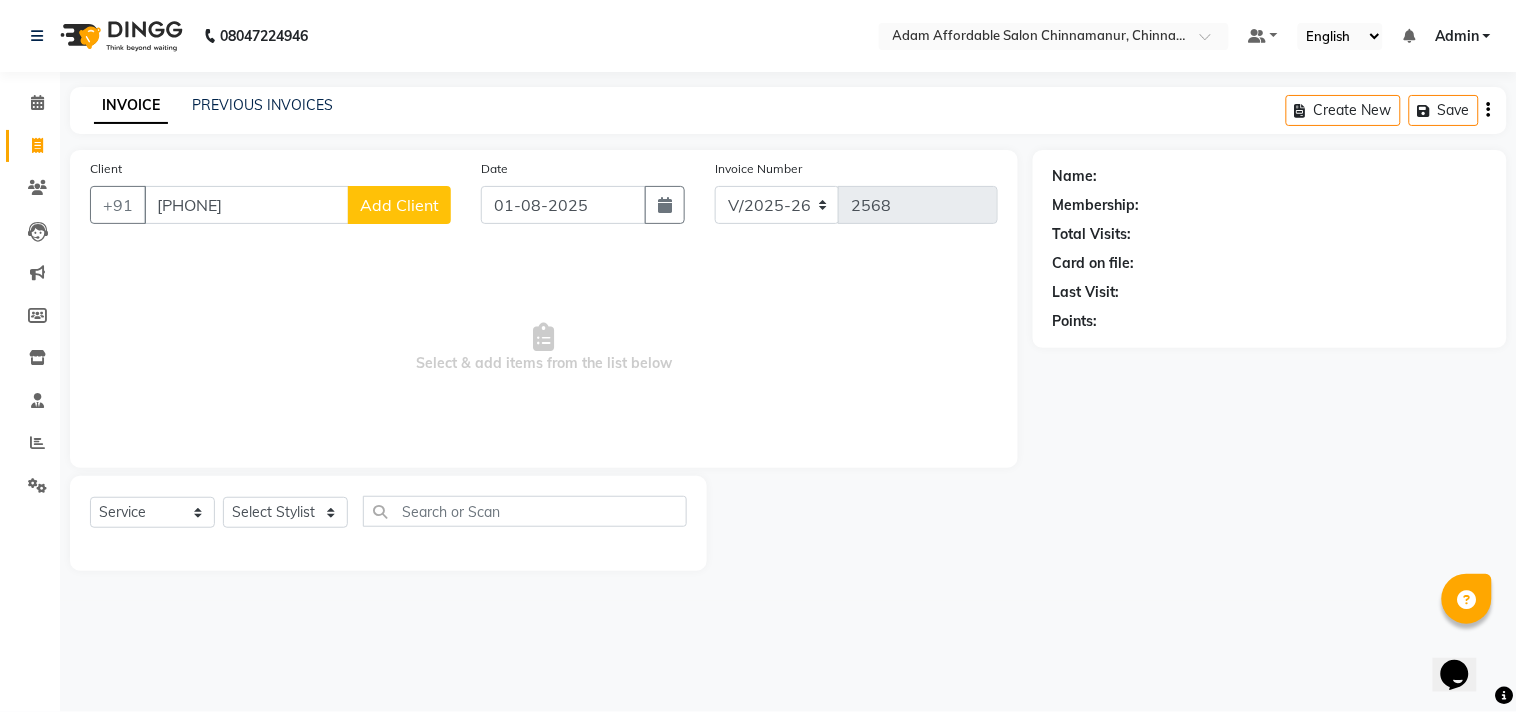 click on "Client +[COUNTRY_CODE] [PHONE] Add Client" 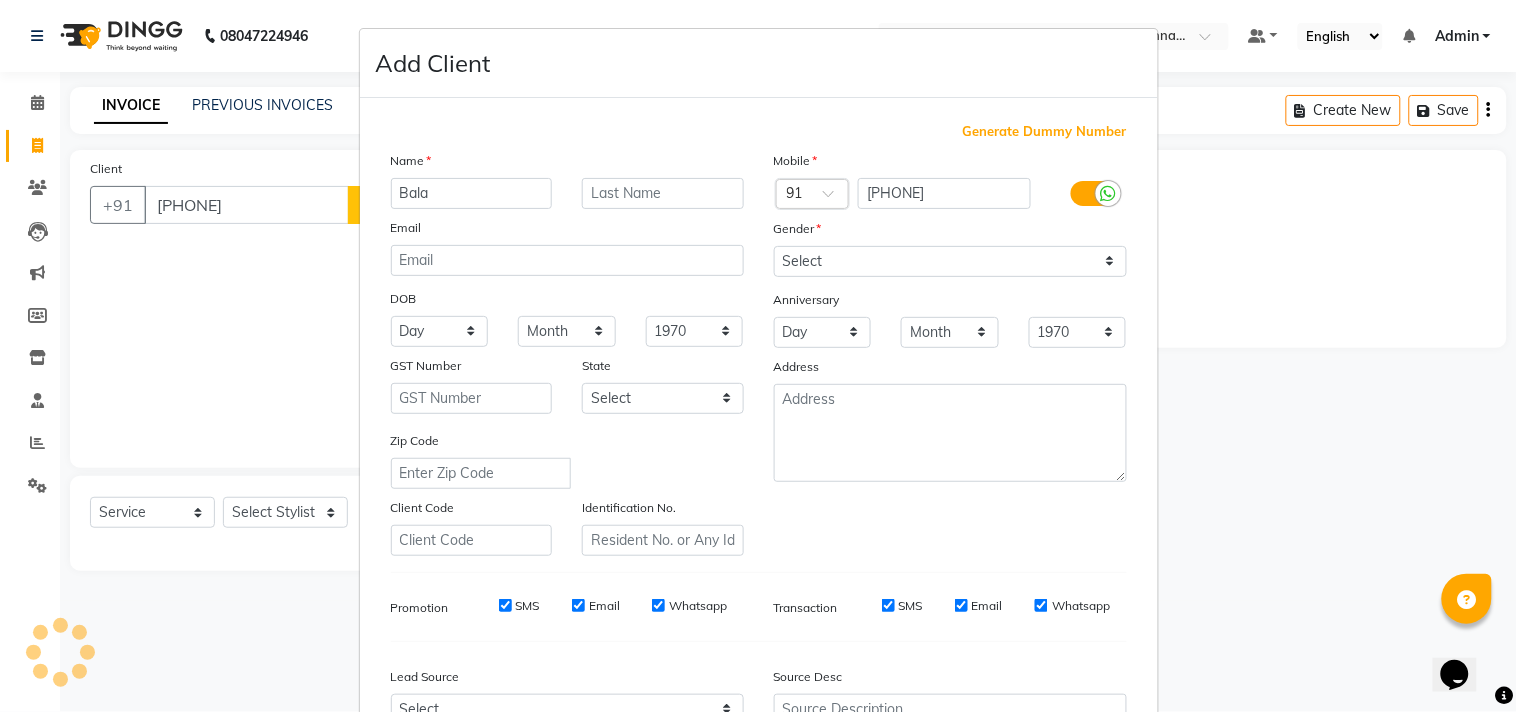 type on "Bala" 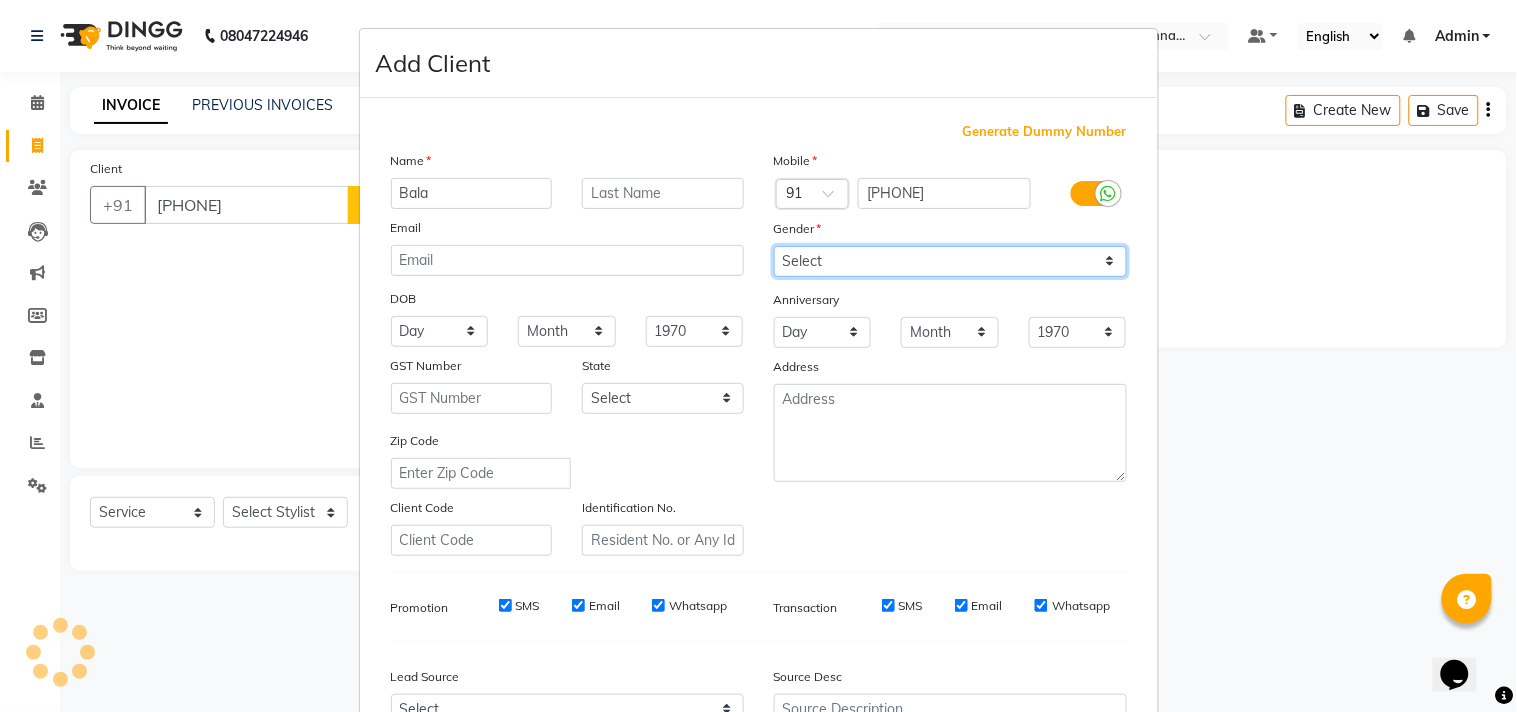 click on "Select Male Female Other Prefer Not To Say" at bounding box center (950, 261) 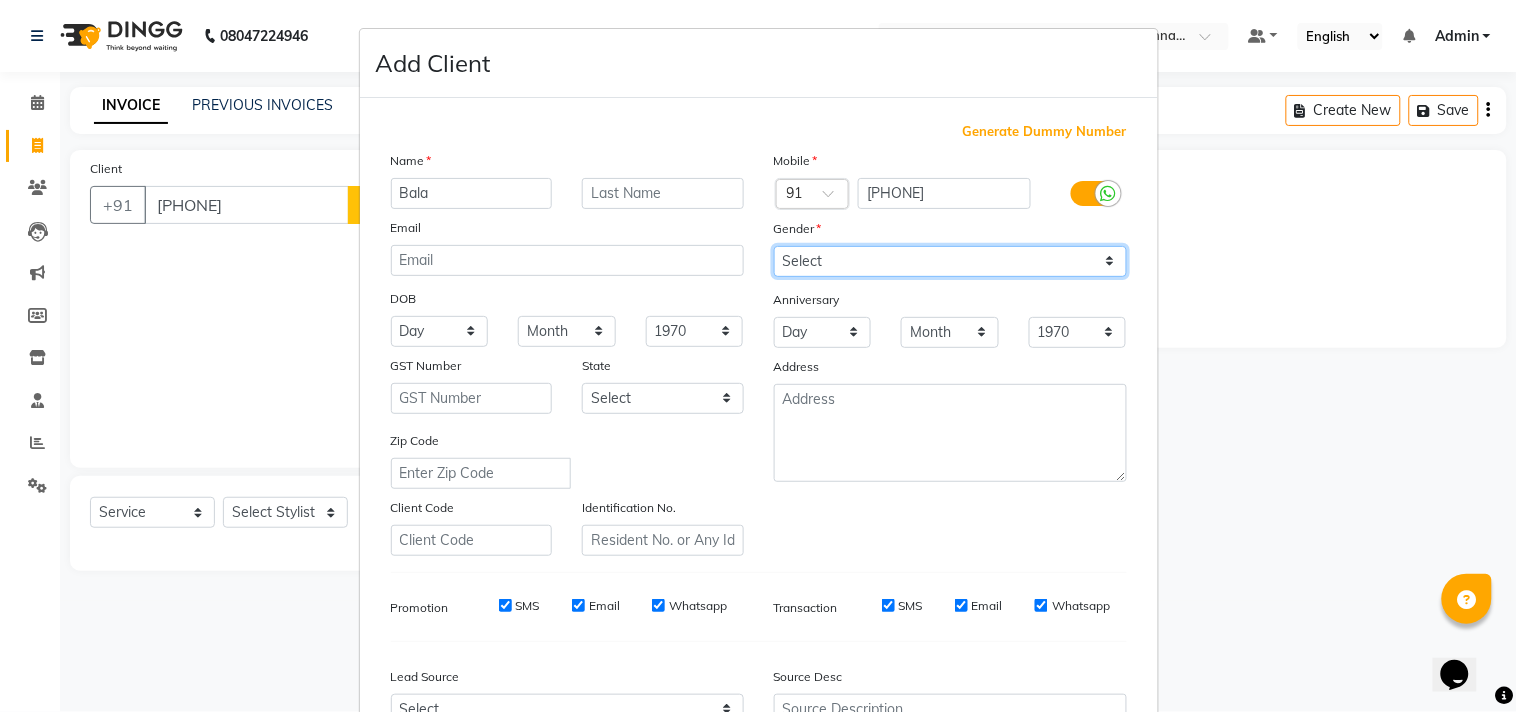 select on "male" 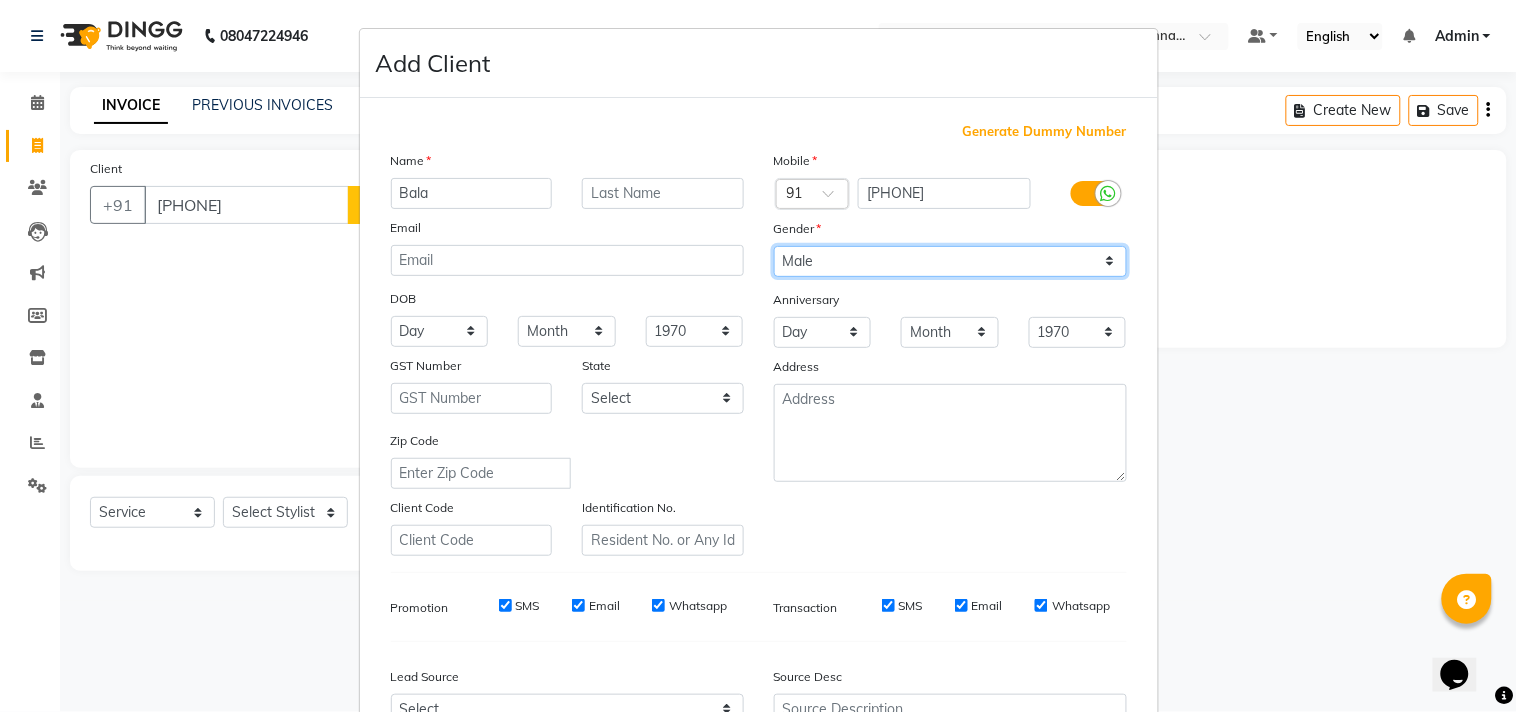 click on "Select Male Female Other Prefer Not To Say" at bounding box center [950, 261] 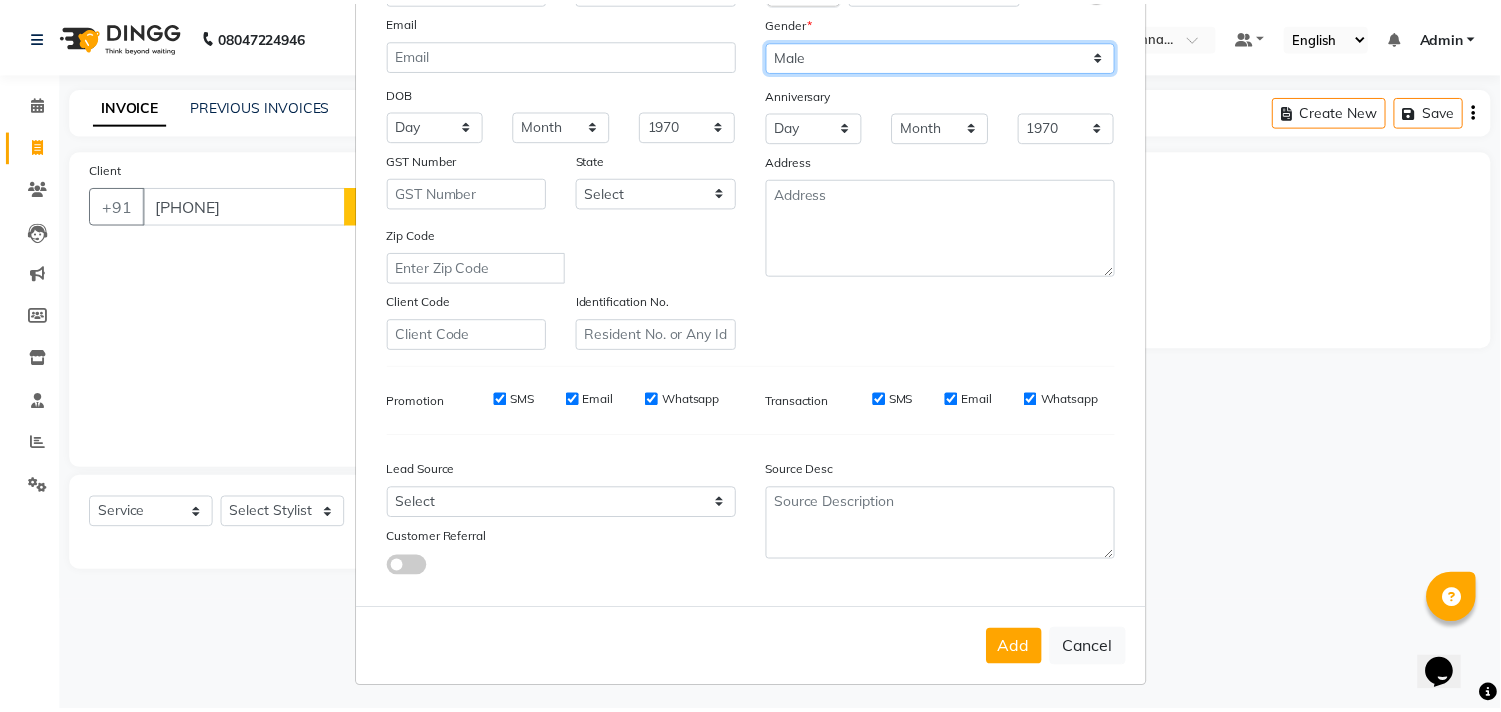 scroll, scrollTop: 212, scrollLeft: 0, axis: vertical 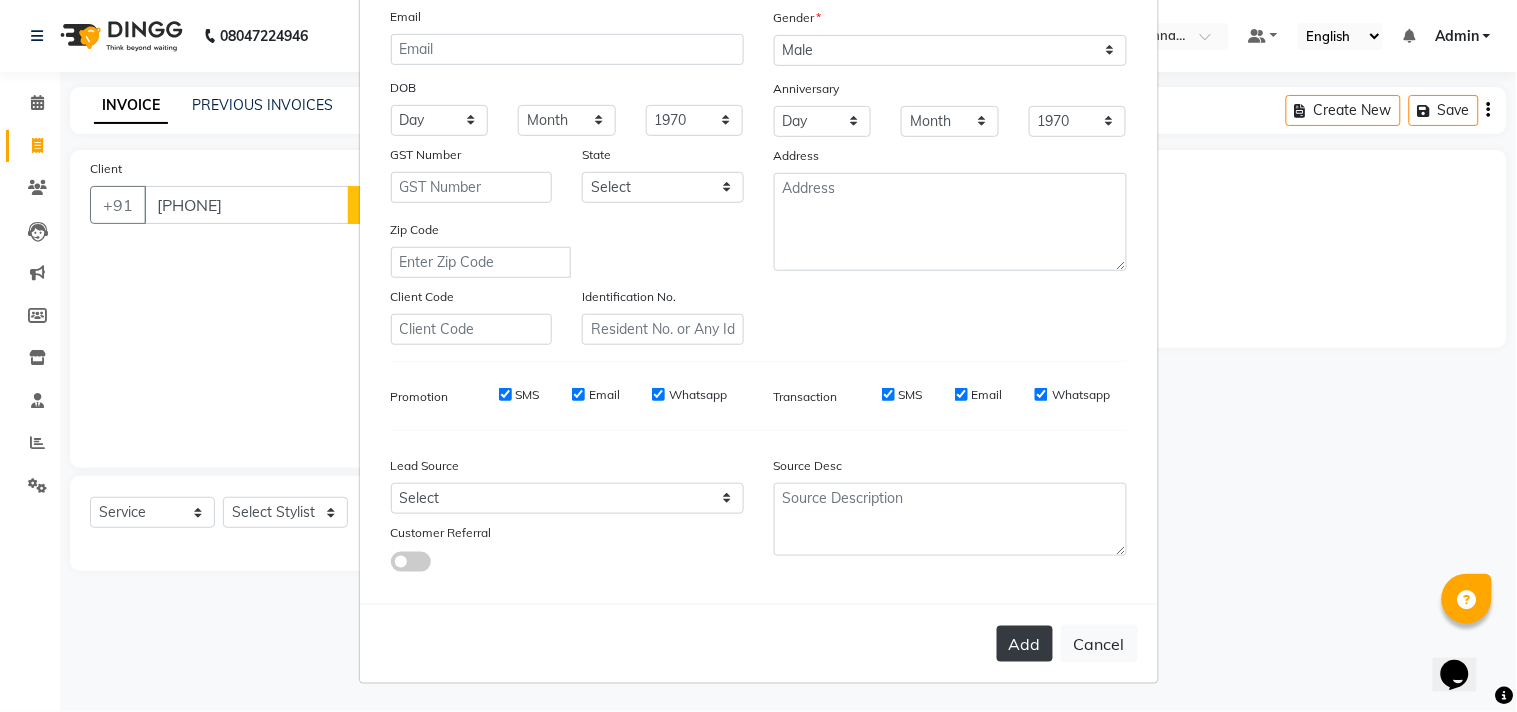 click on "Add" at bounding box center [1025, 644] 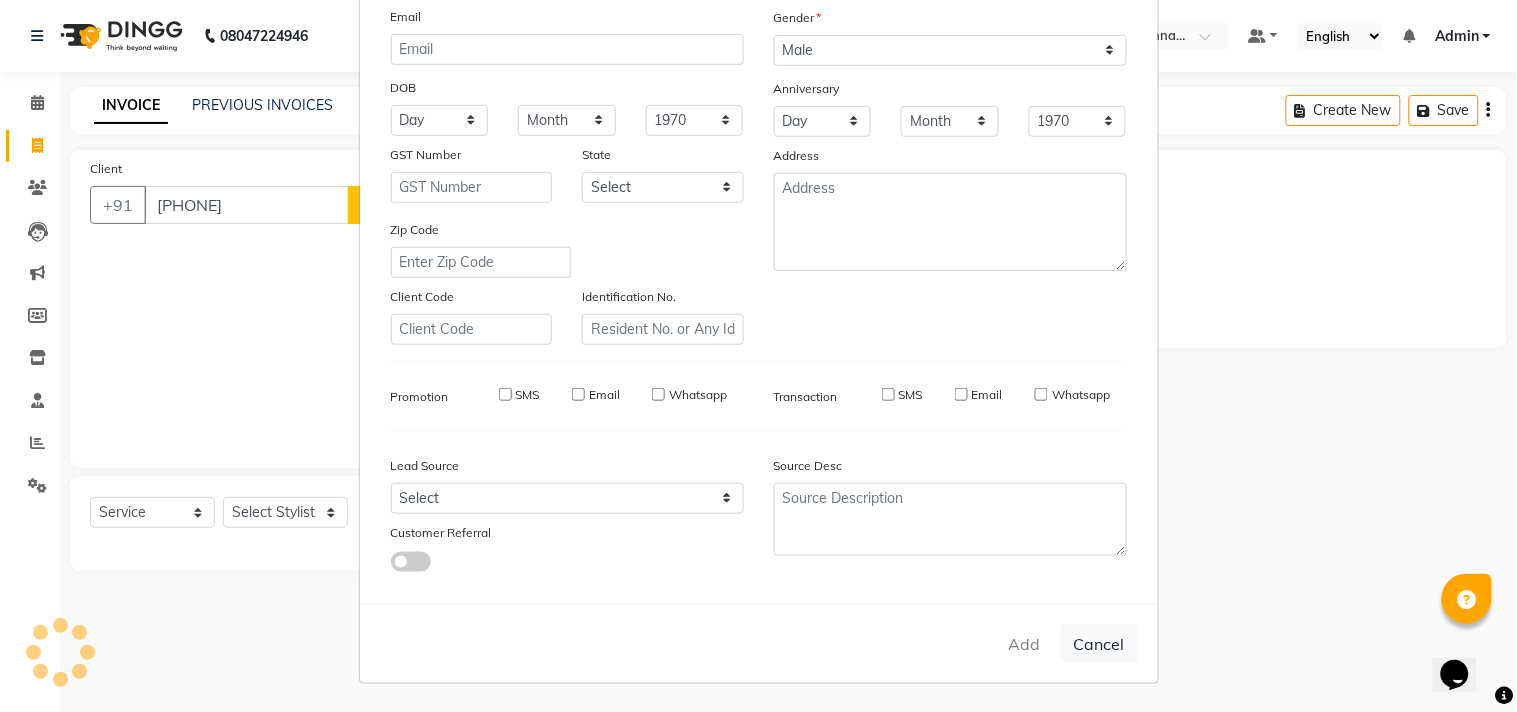 type 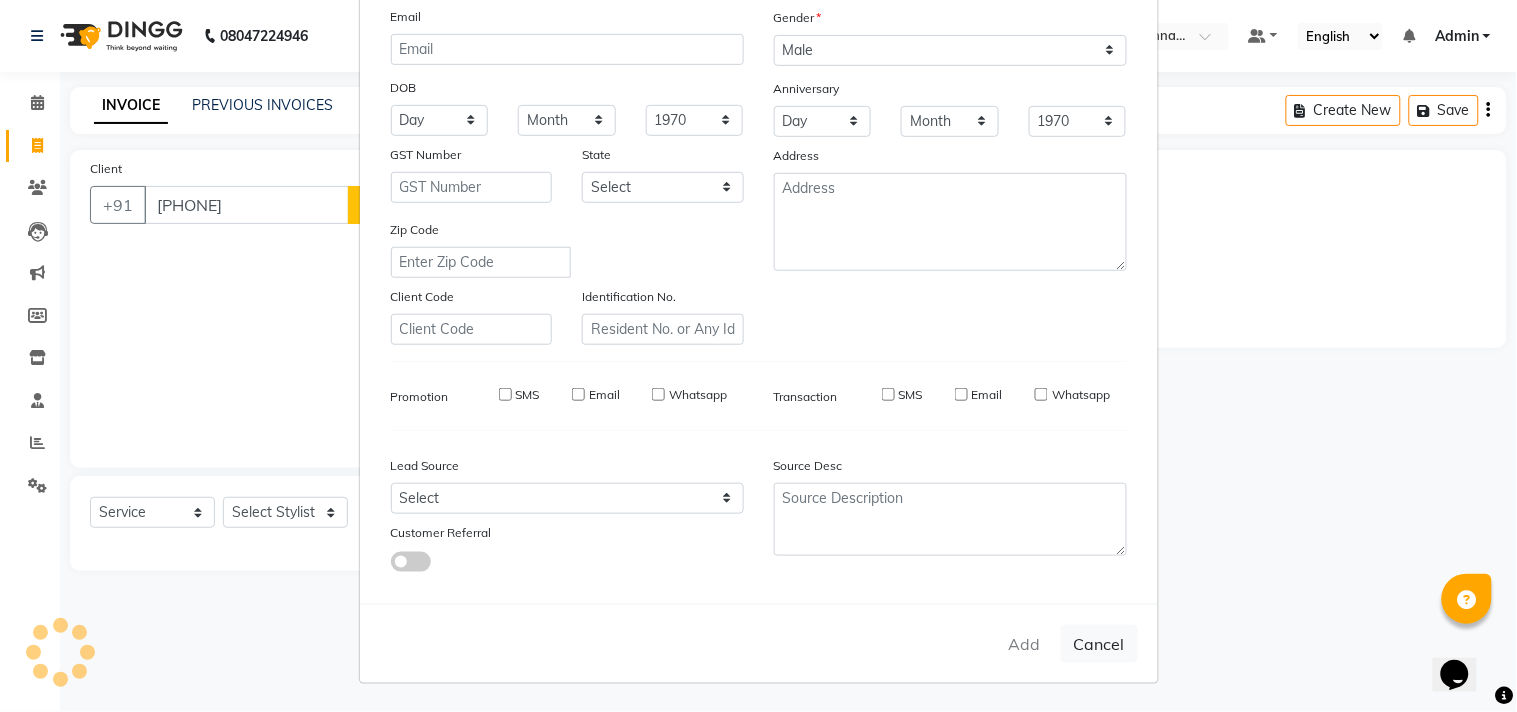 select 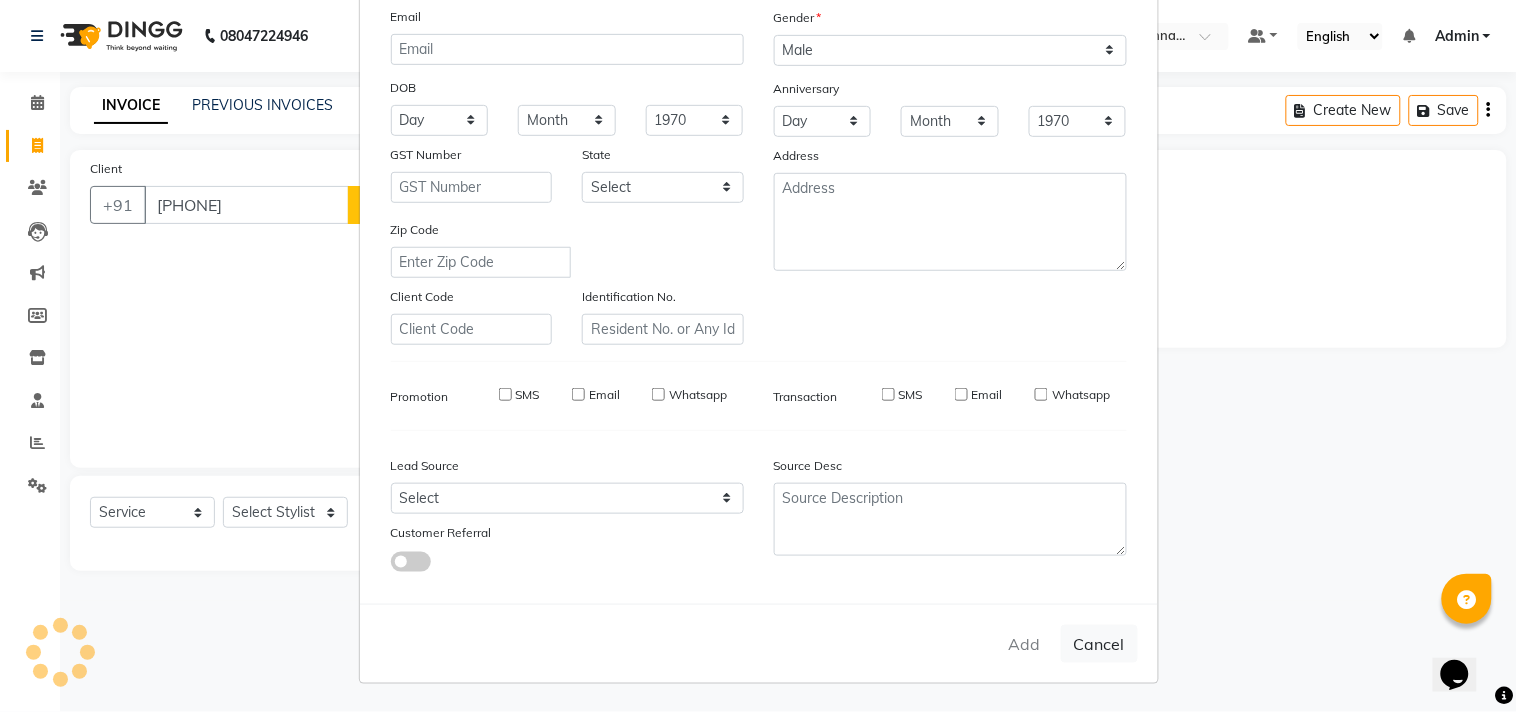 select 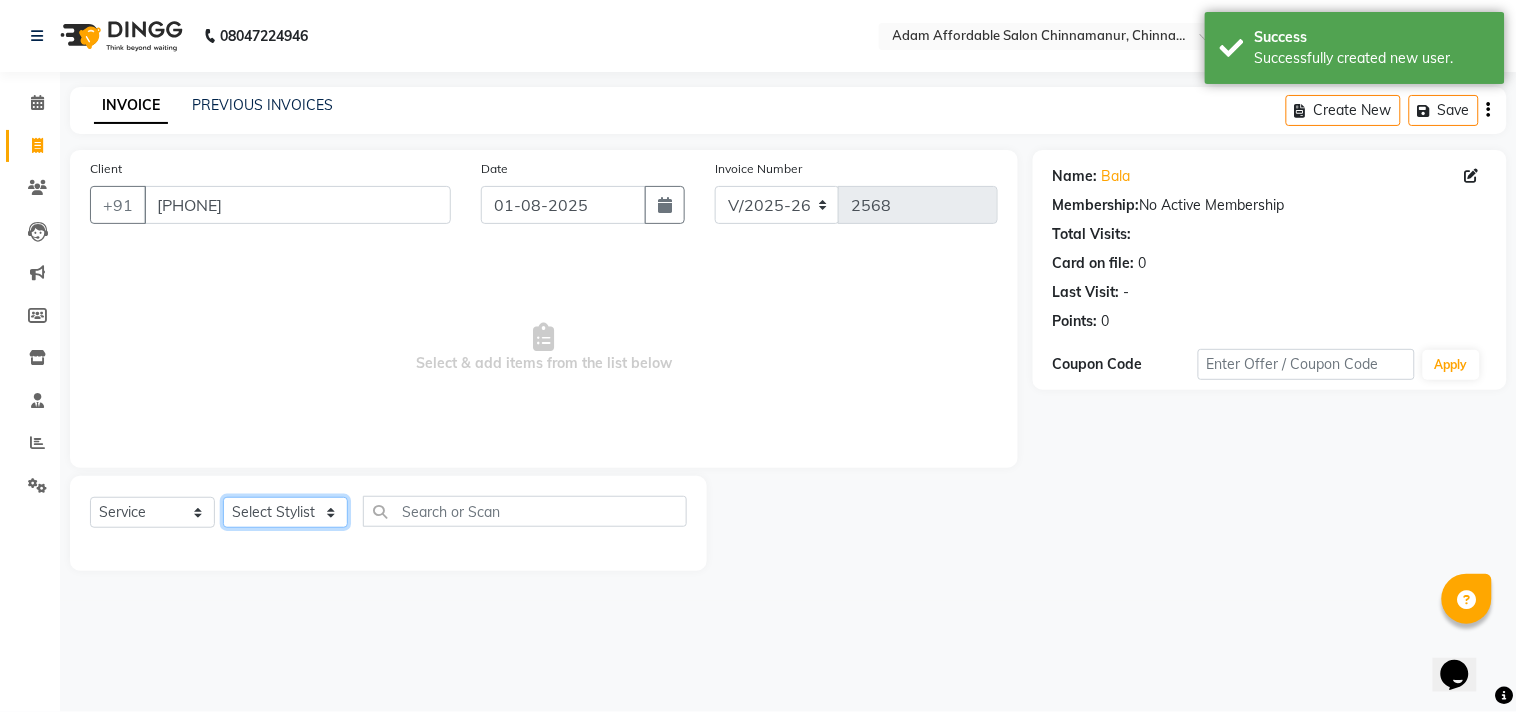 click on "Select Stylist Admin Atif Ali Kaleem Kiran Salim Sameer Shahil Shoaib Sunny Yogesh" 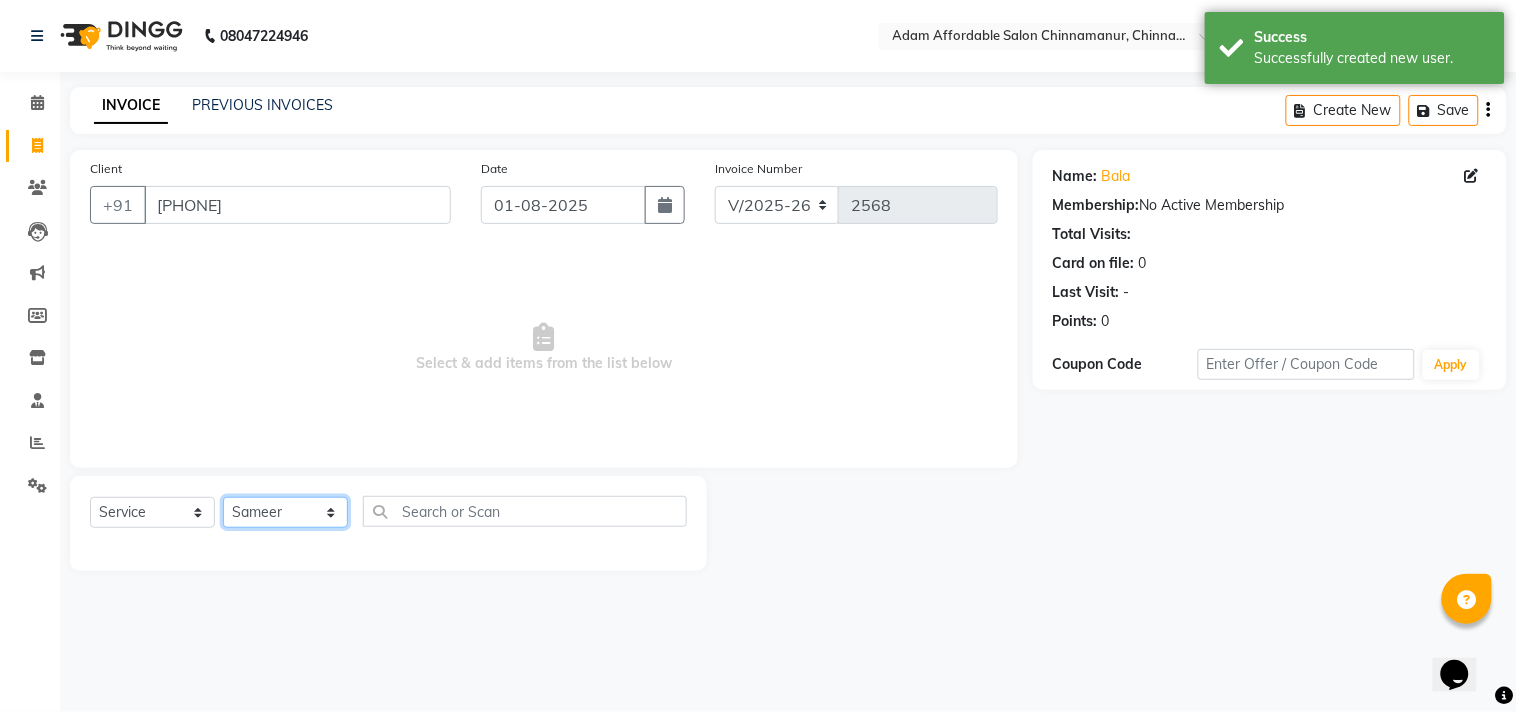click on "Select Stylist Admin Atif Ali Kaleem Kiran Salim Sameer Shahil Shoaib Sunny Yogesh" 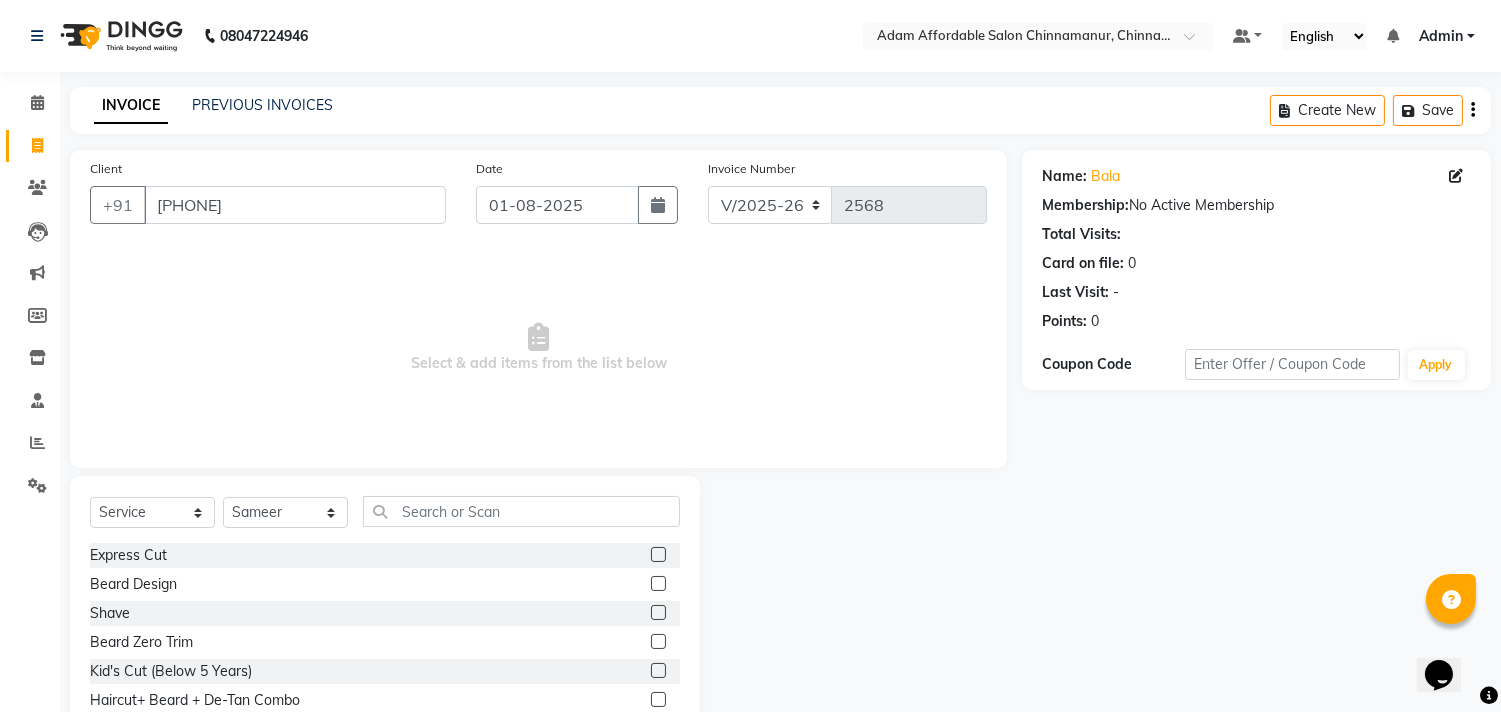 click 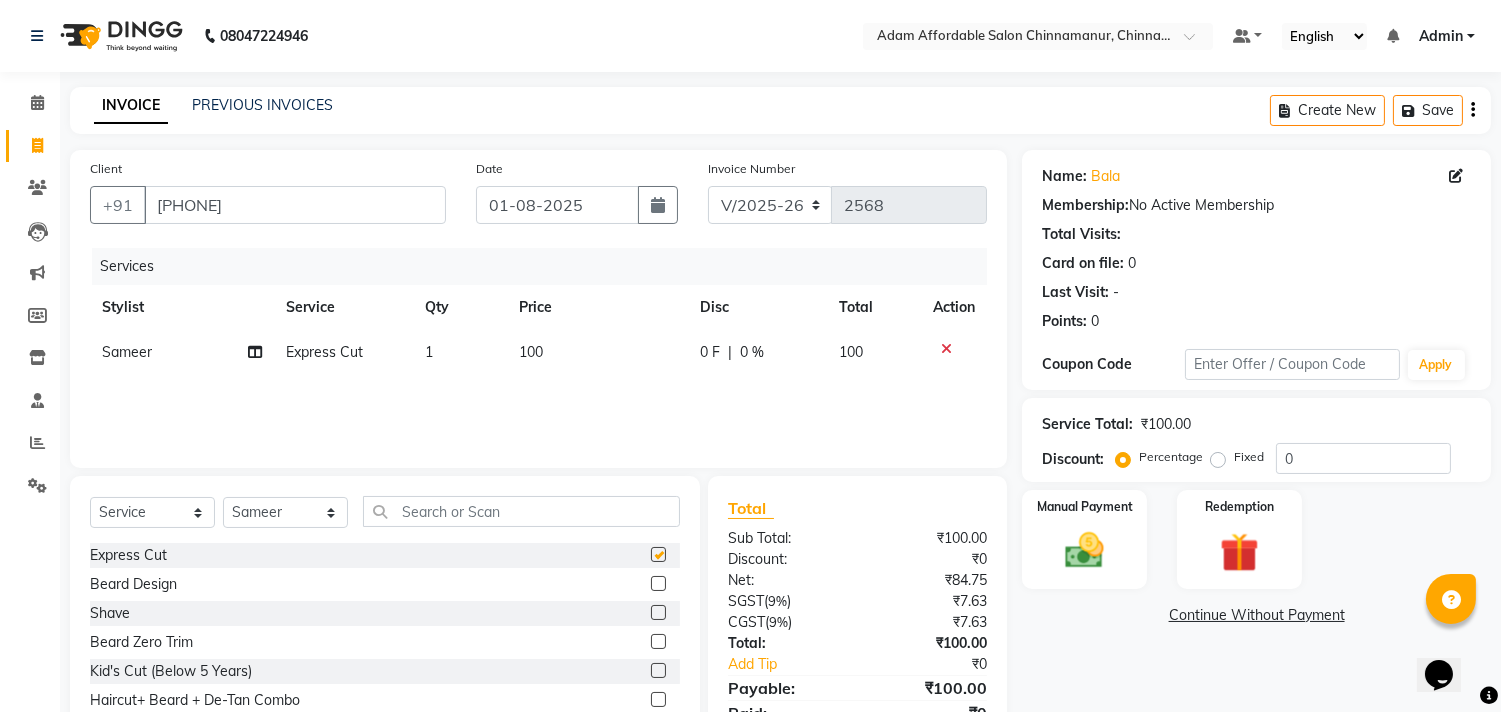 checkbox on "false" 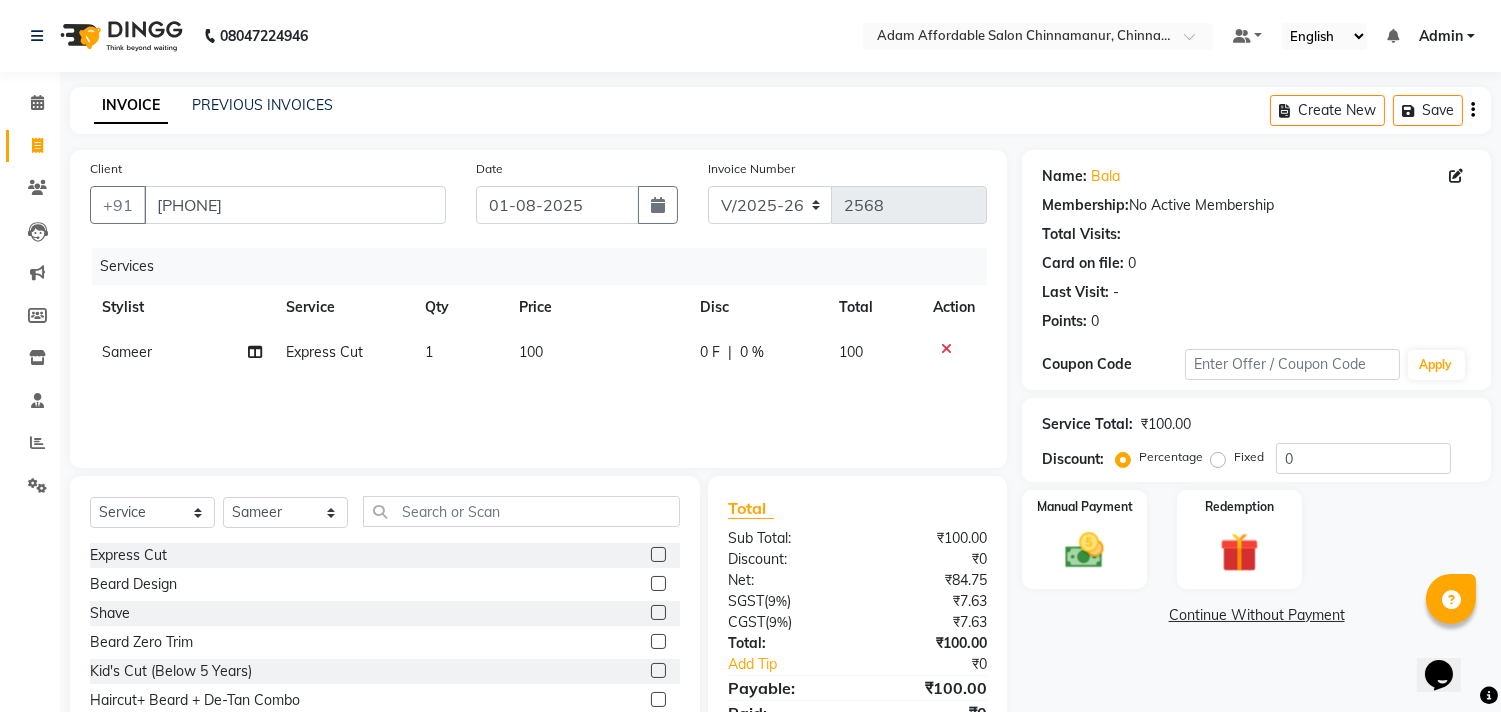click 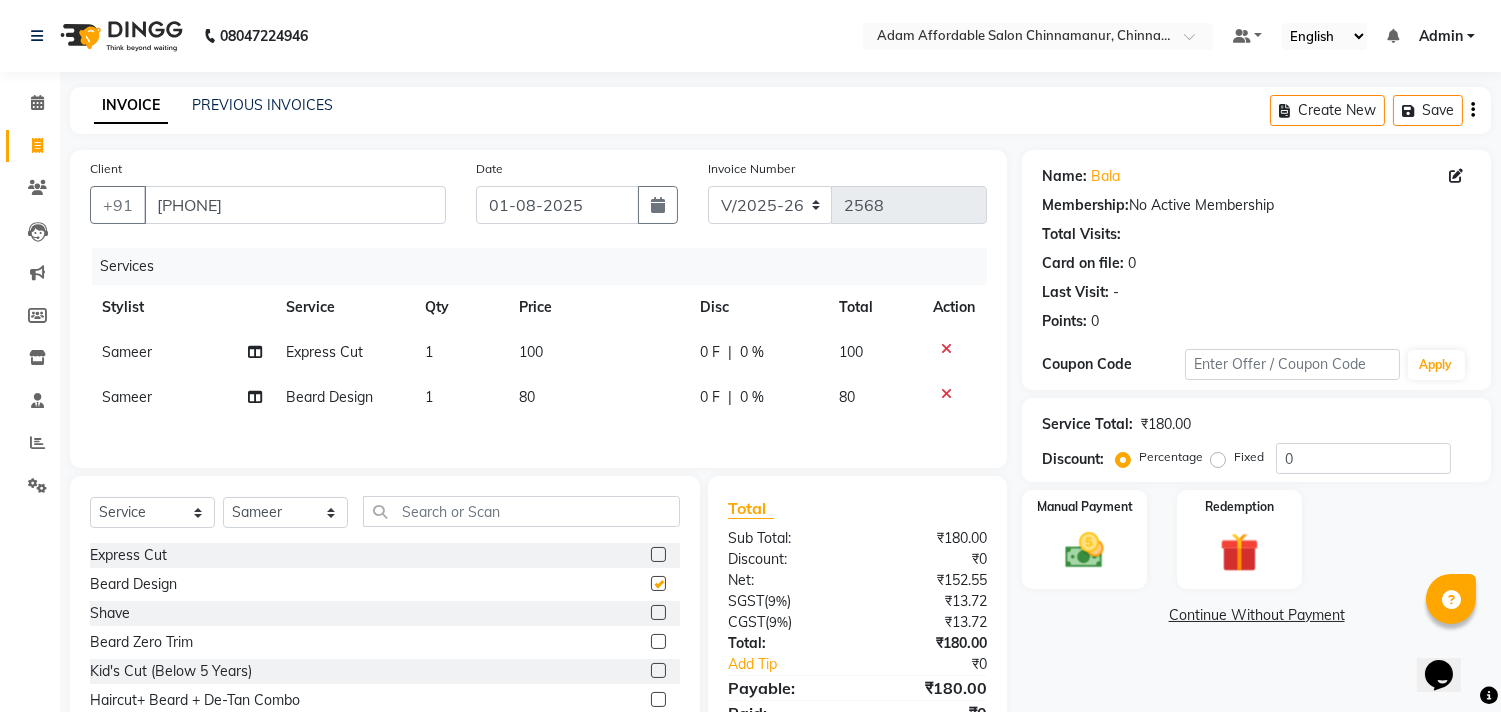checkbox on "false" 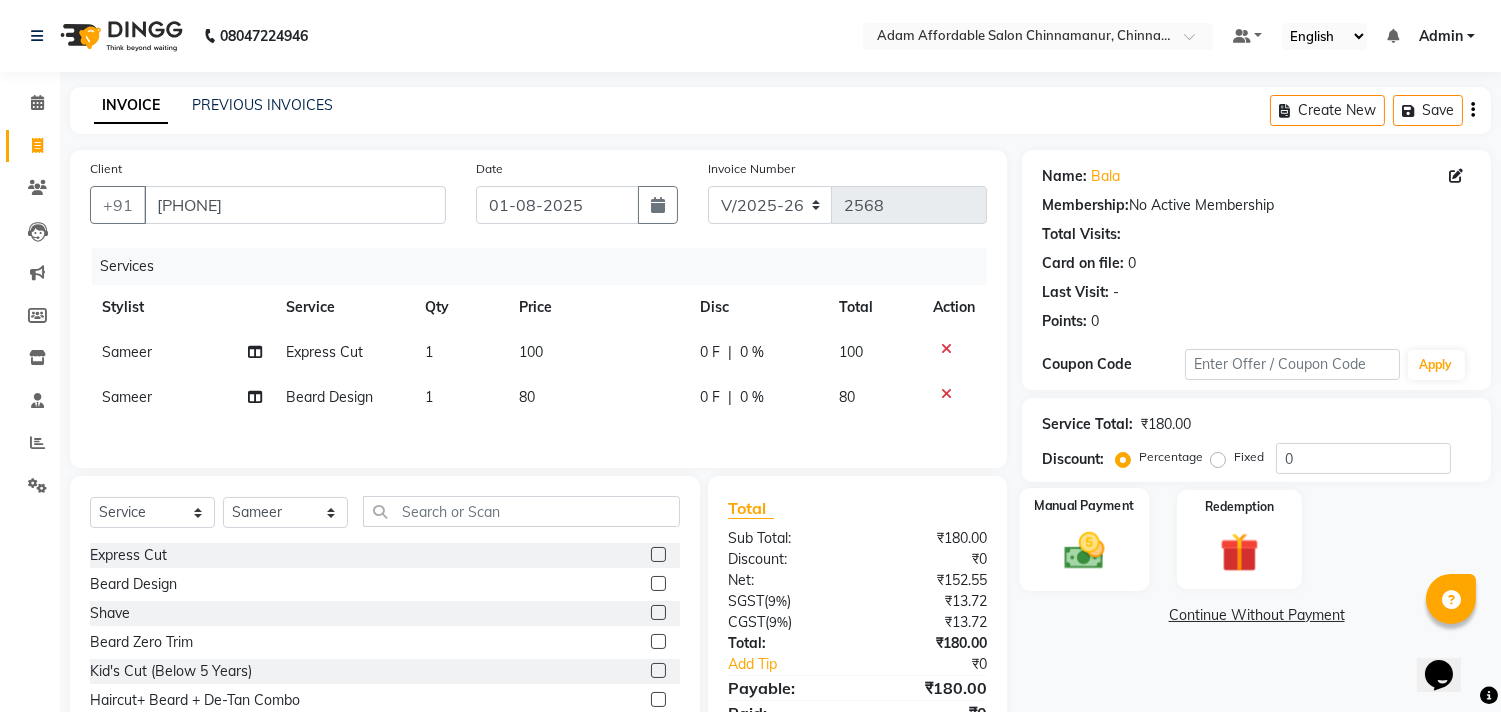 click 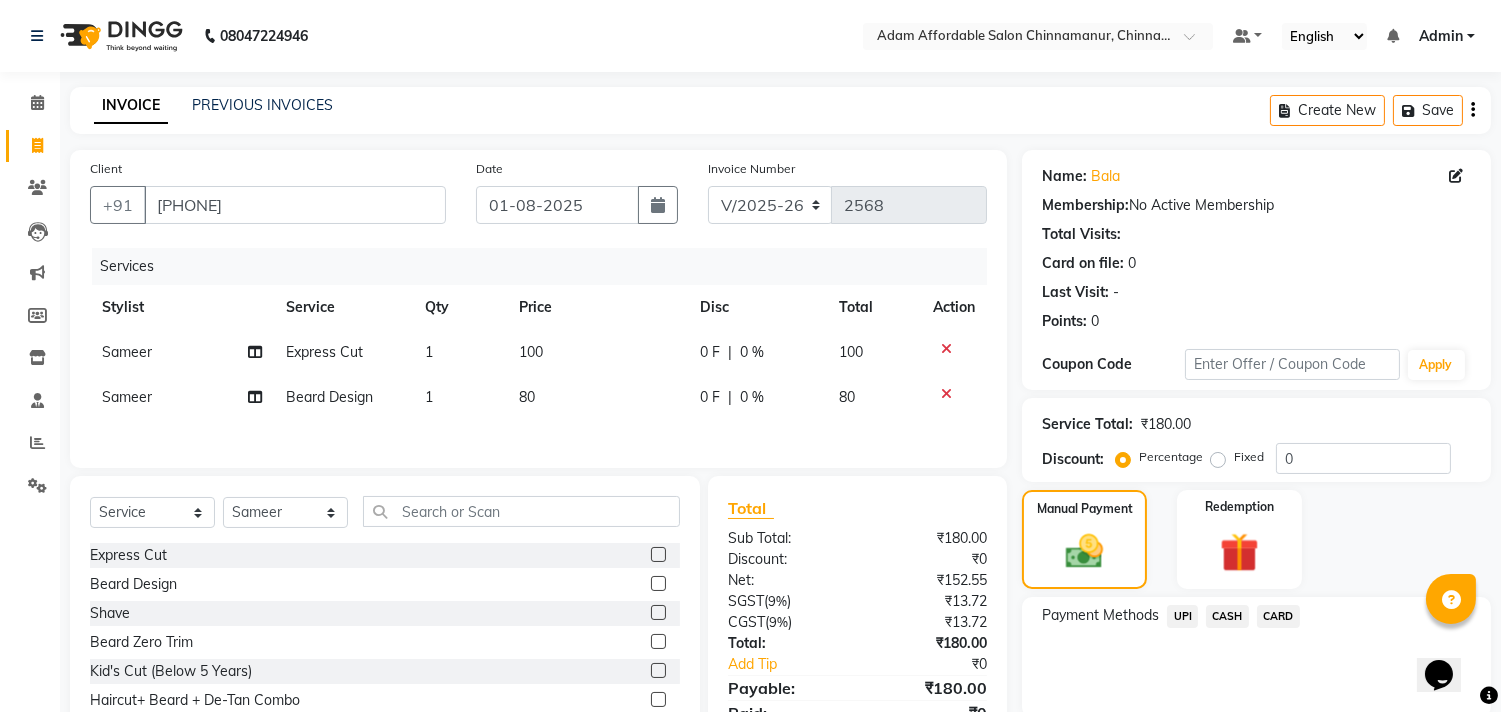 click on "CASH" 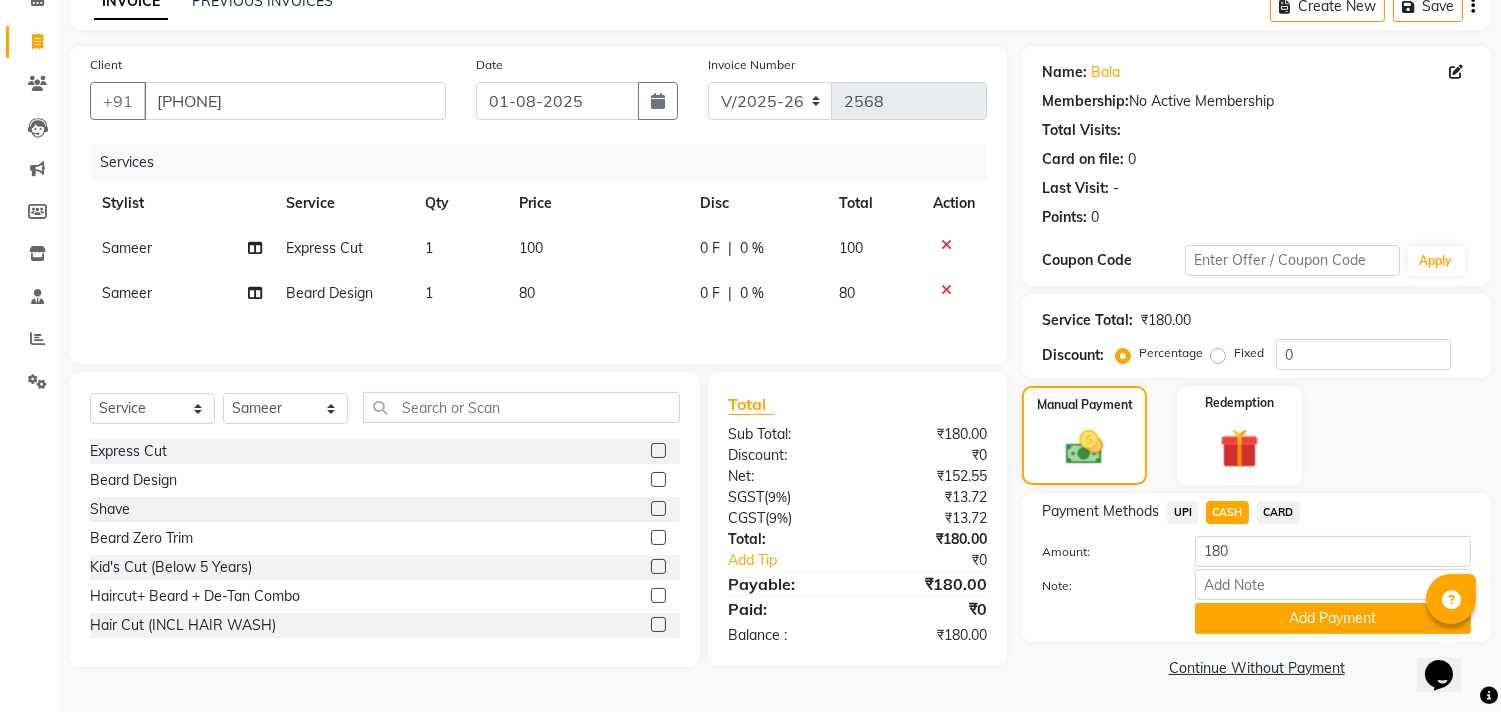 click on "Add Payment" 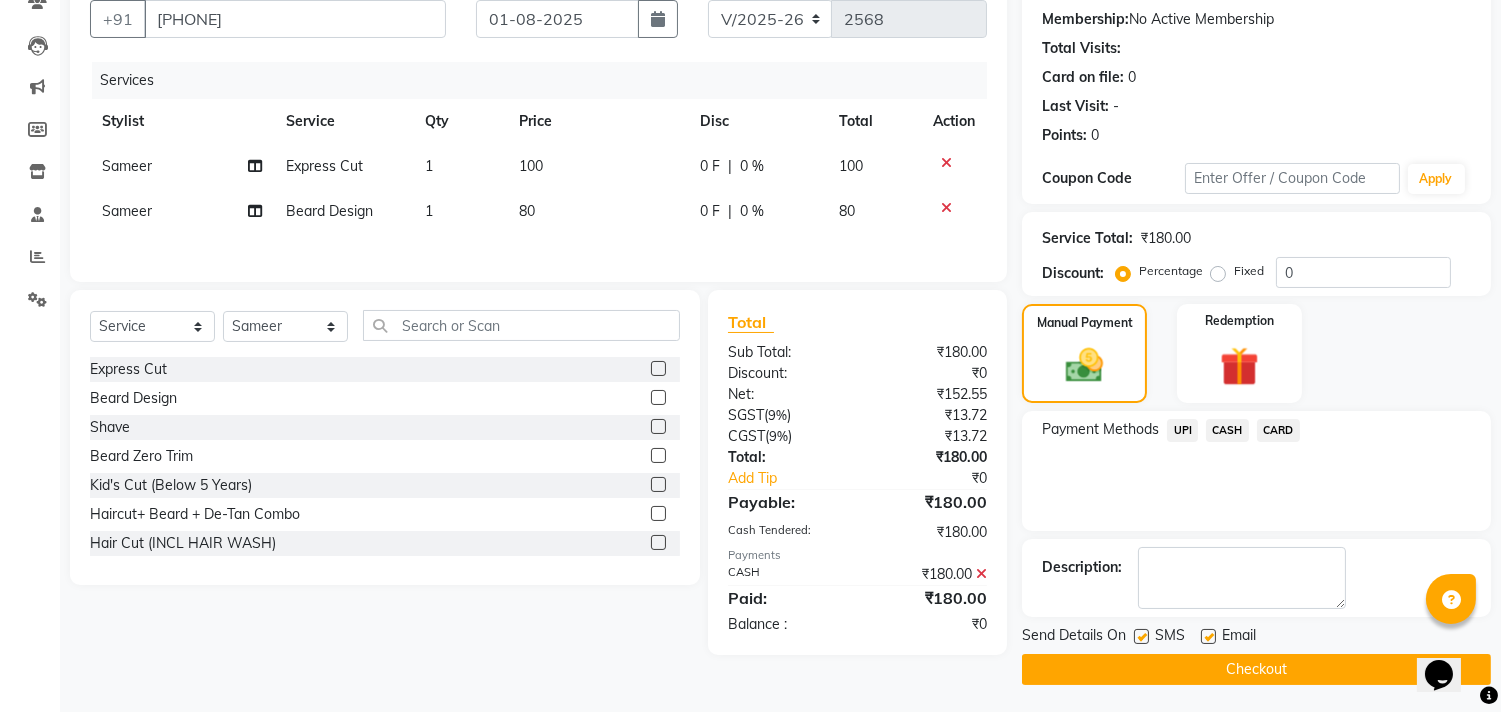 scroll, scrollTop: 187, scrollLeft: 0, axis: vertical 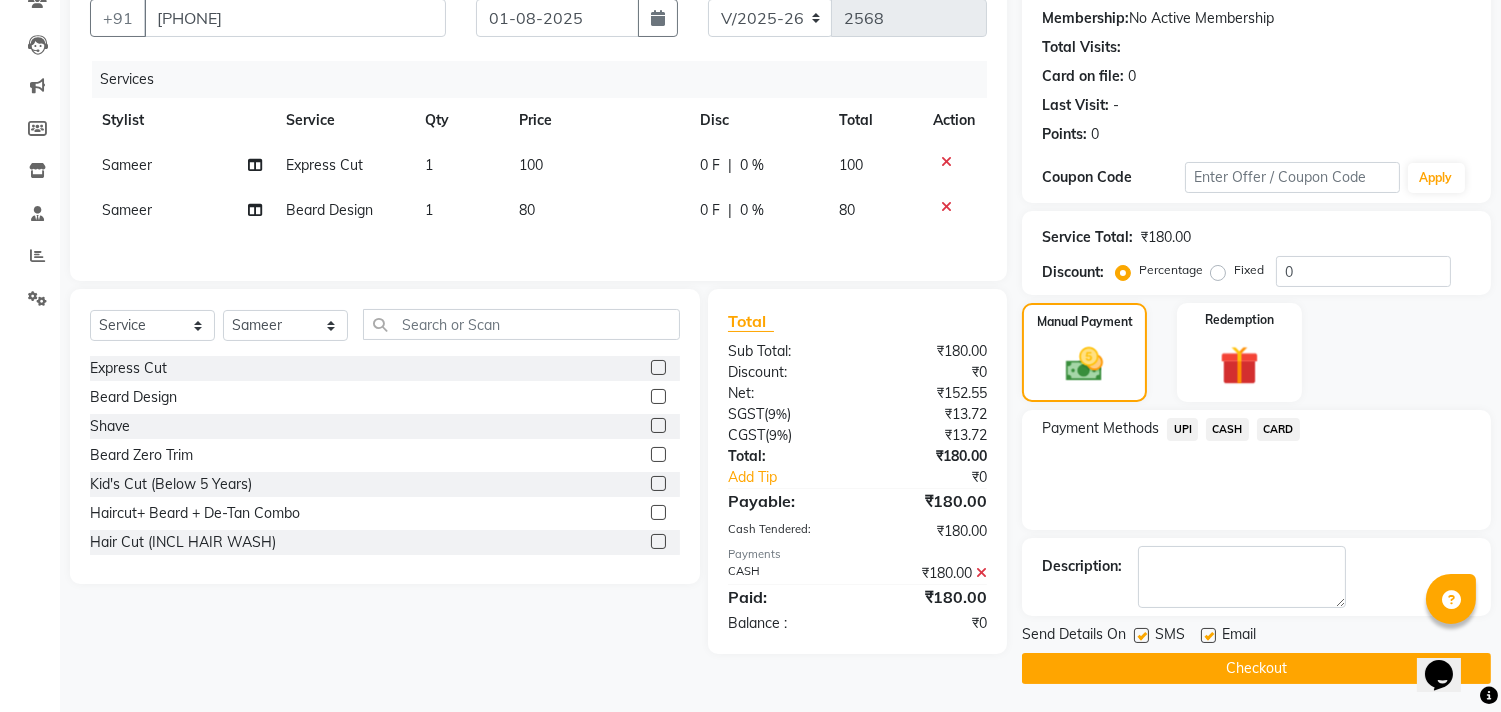 click on "Checkout" 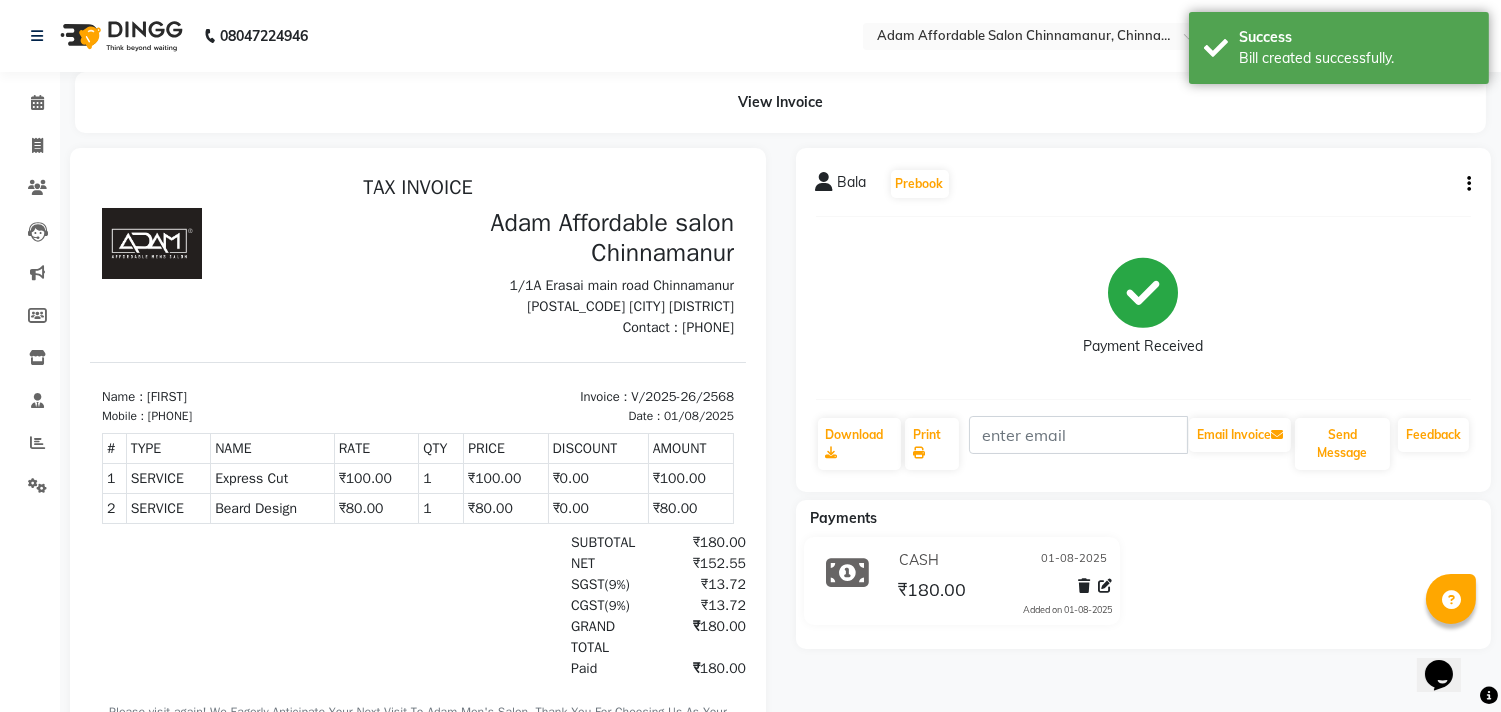 scroll, scrollTop: 0, scrollLeft: 0, axis: both 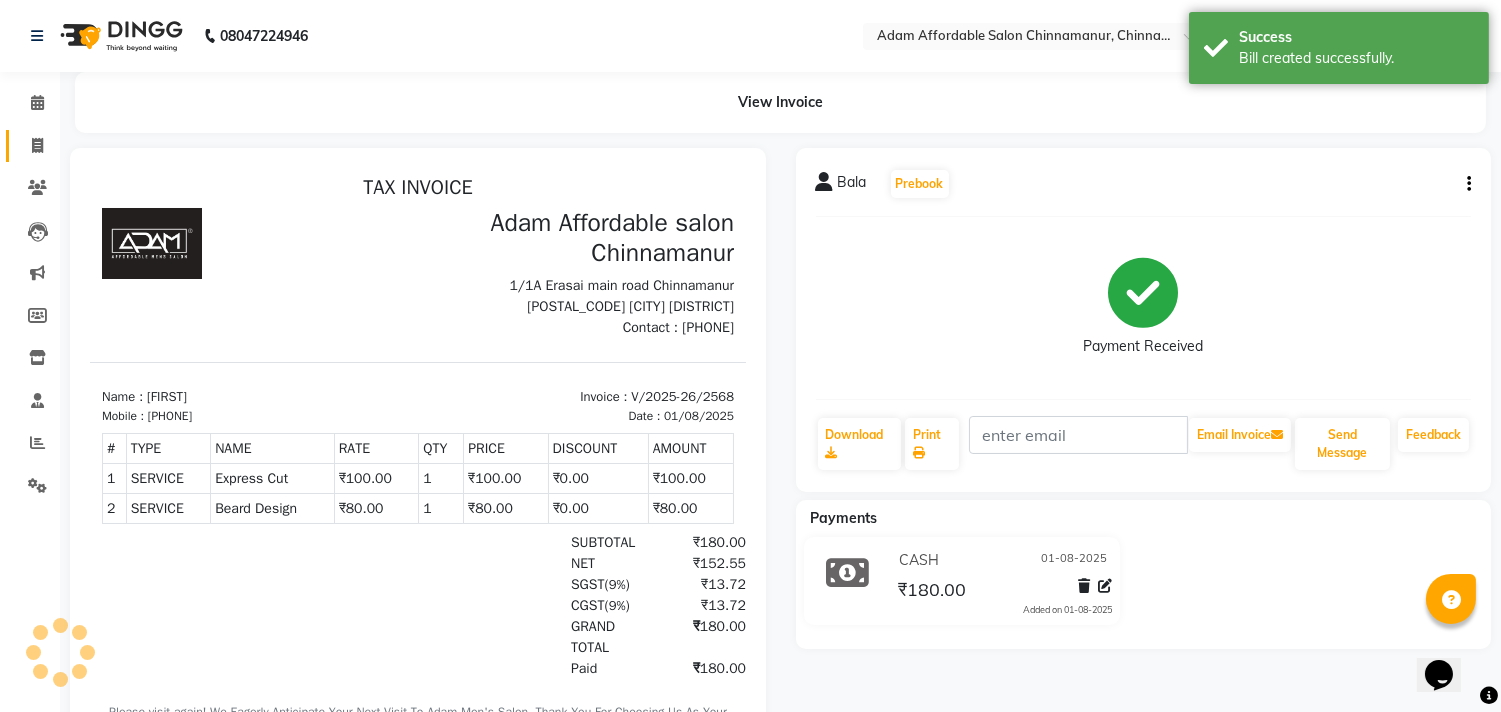 click on "Invoice" 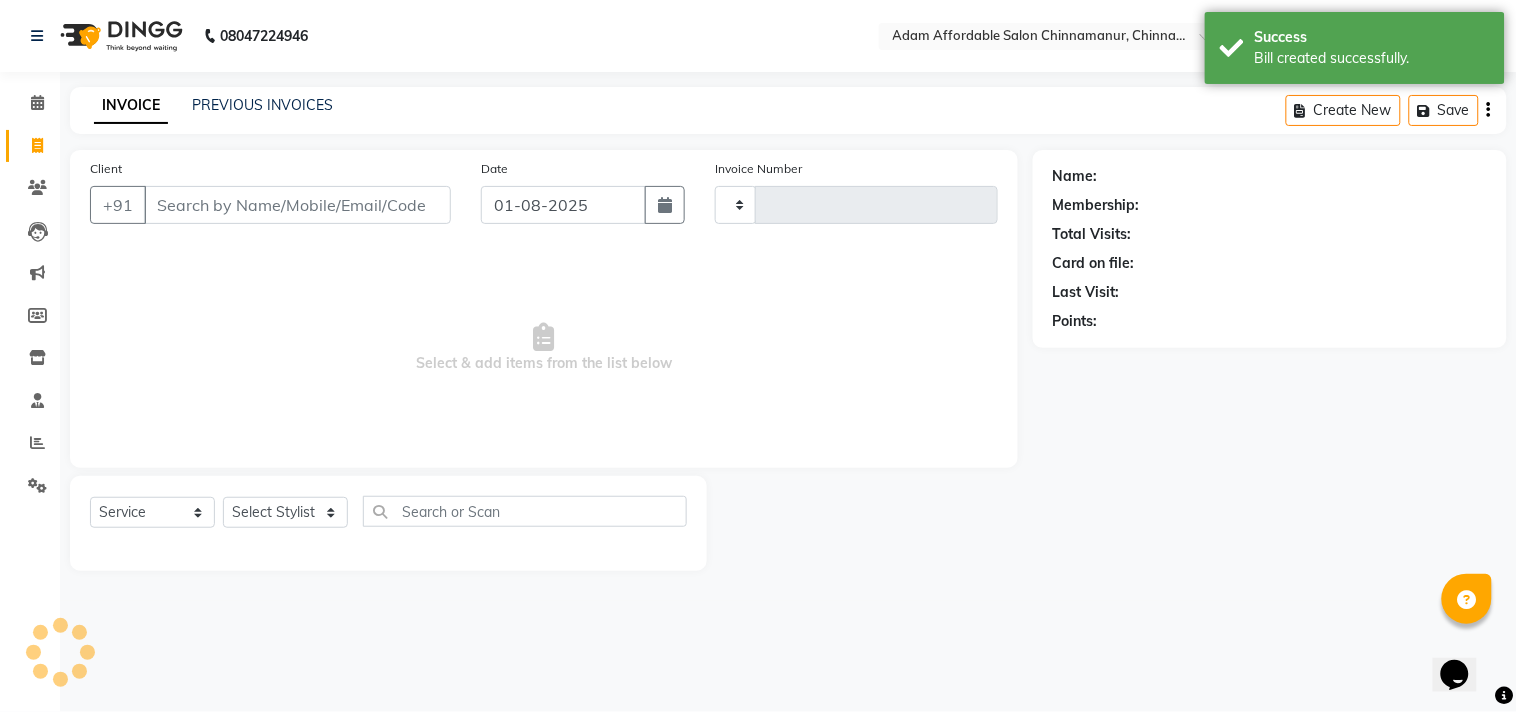 type on "2569" 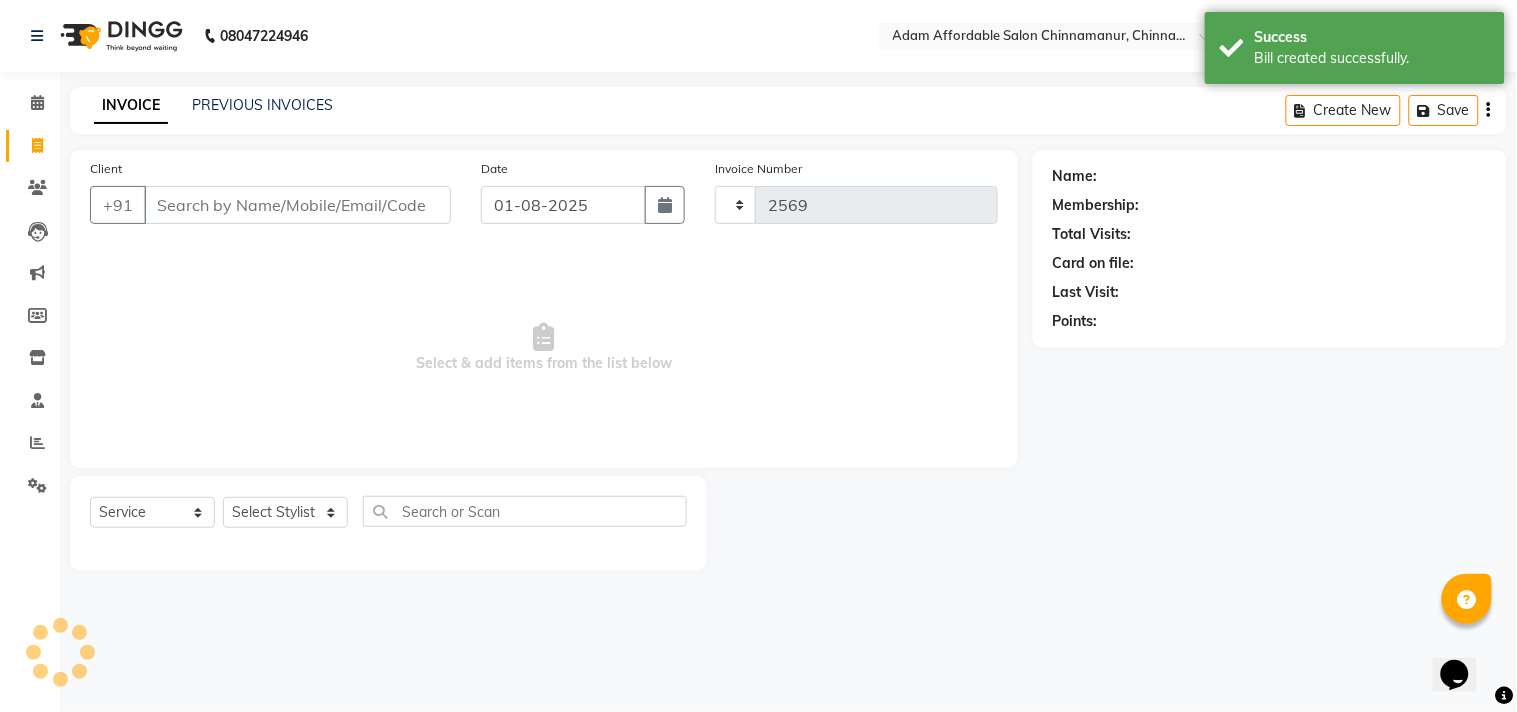 select on "8329" 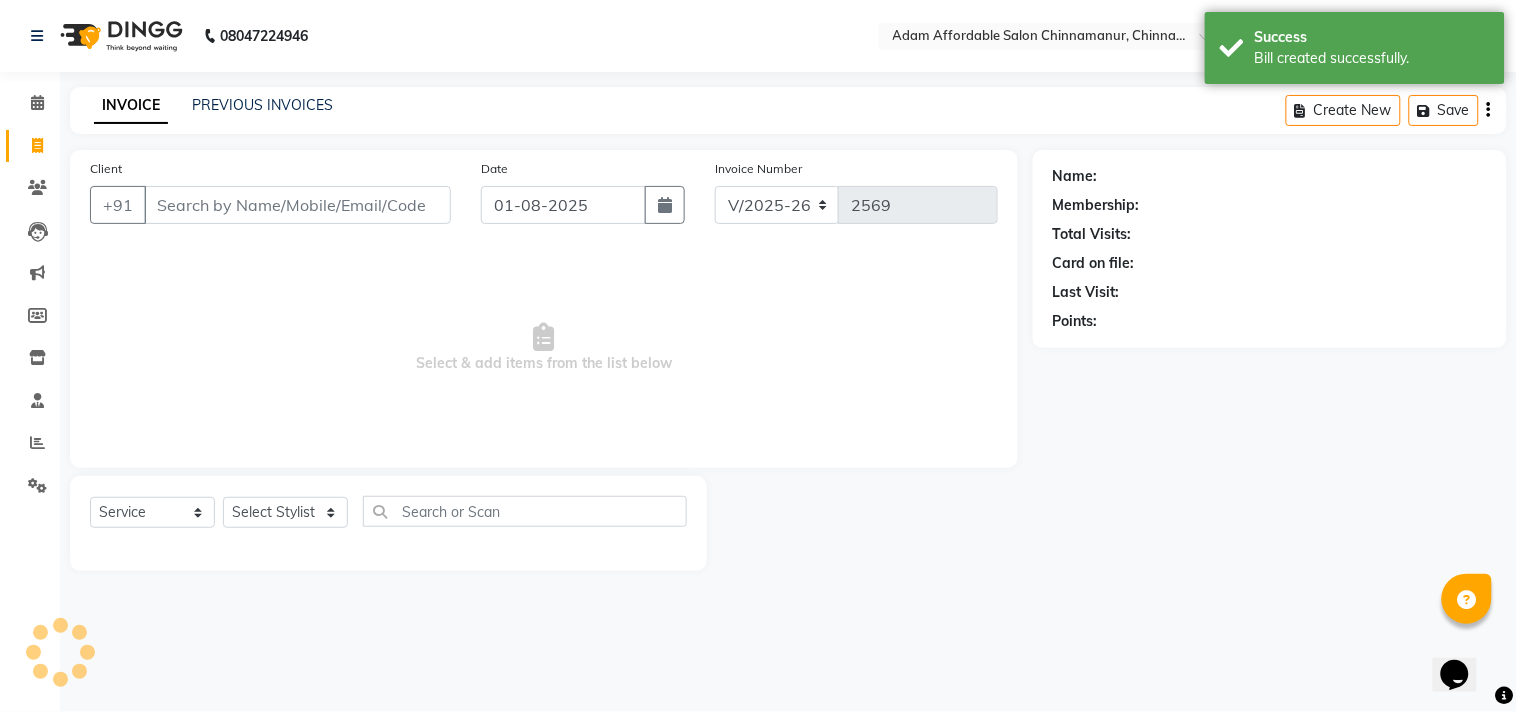 click on "Client" at bounding box center [297, 205] 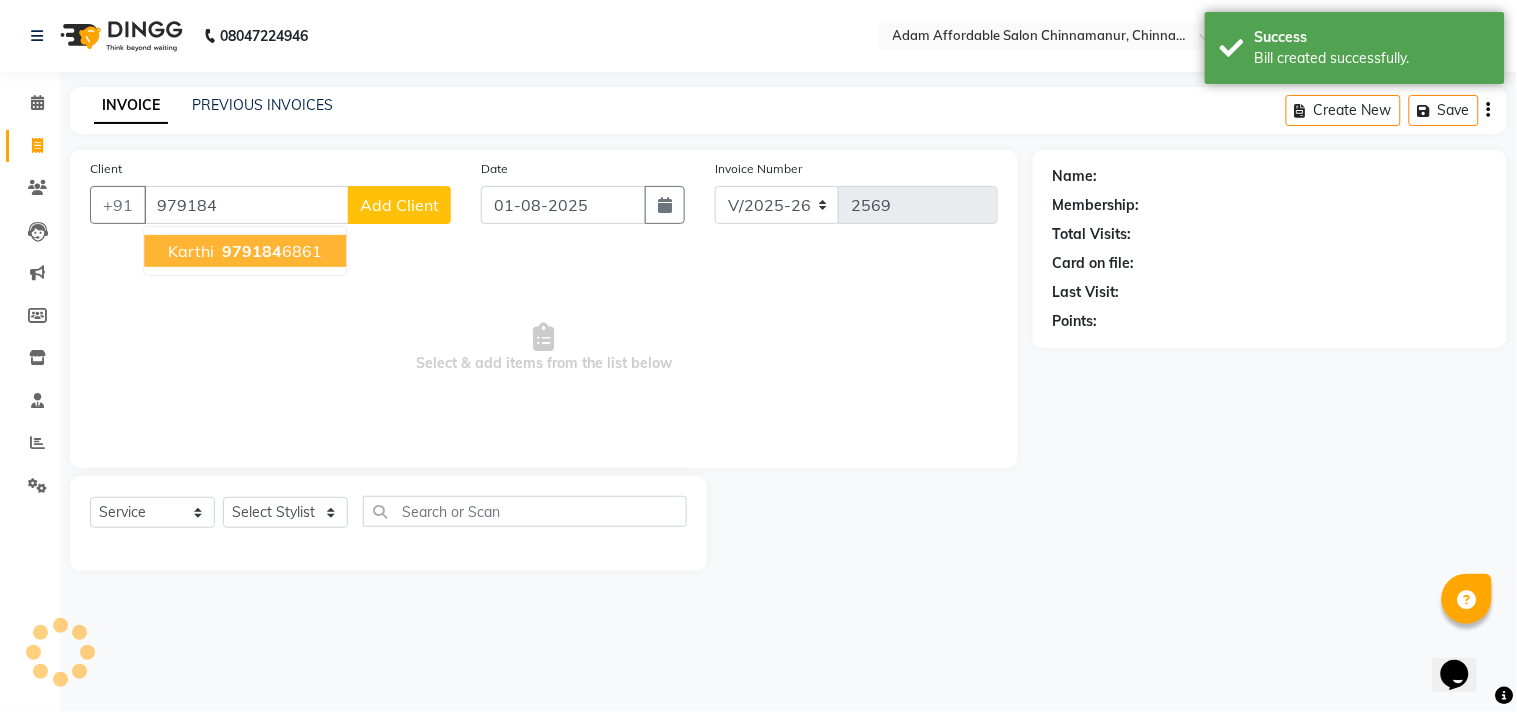 click on "979184" at bounding box center (252, 251) 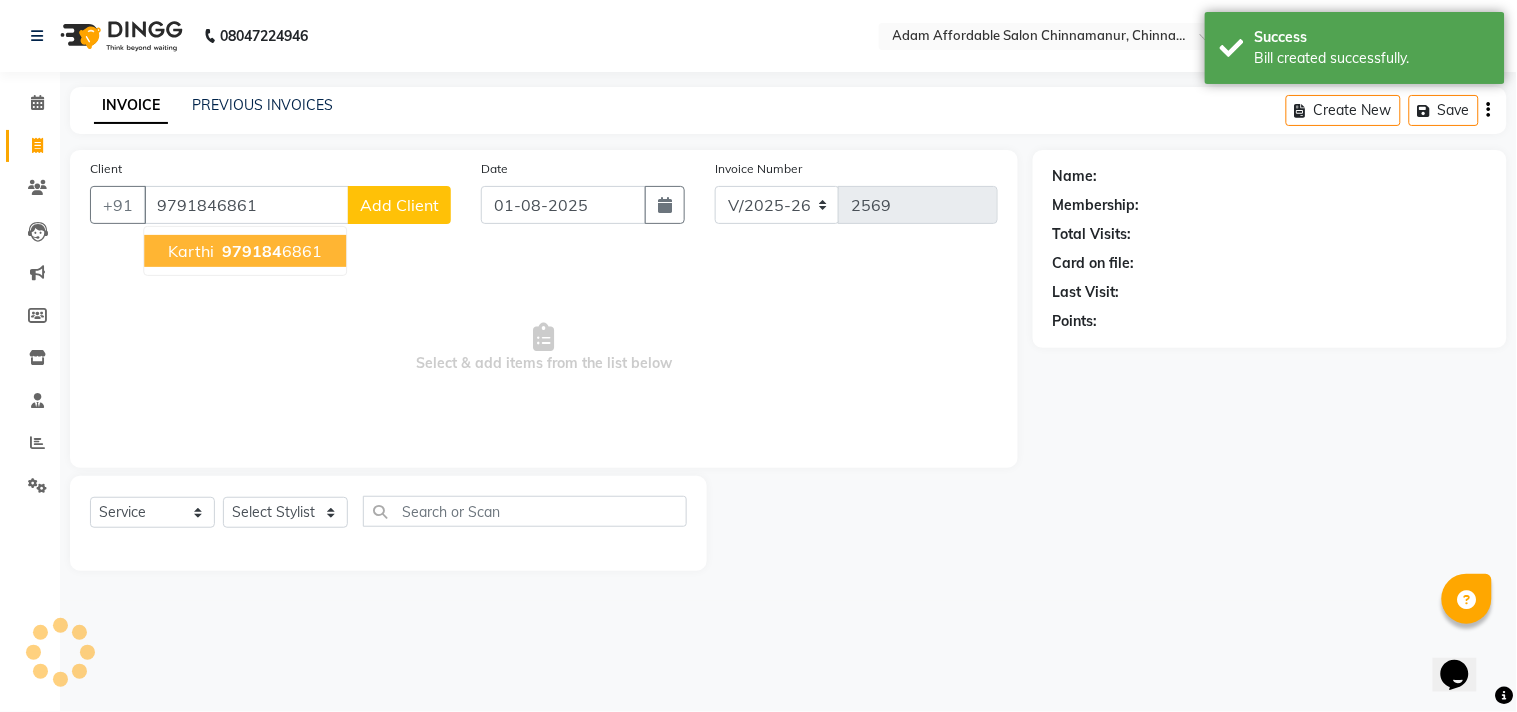 type on "9791846861" 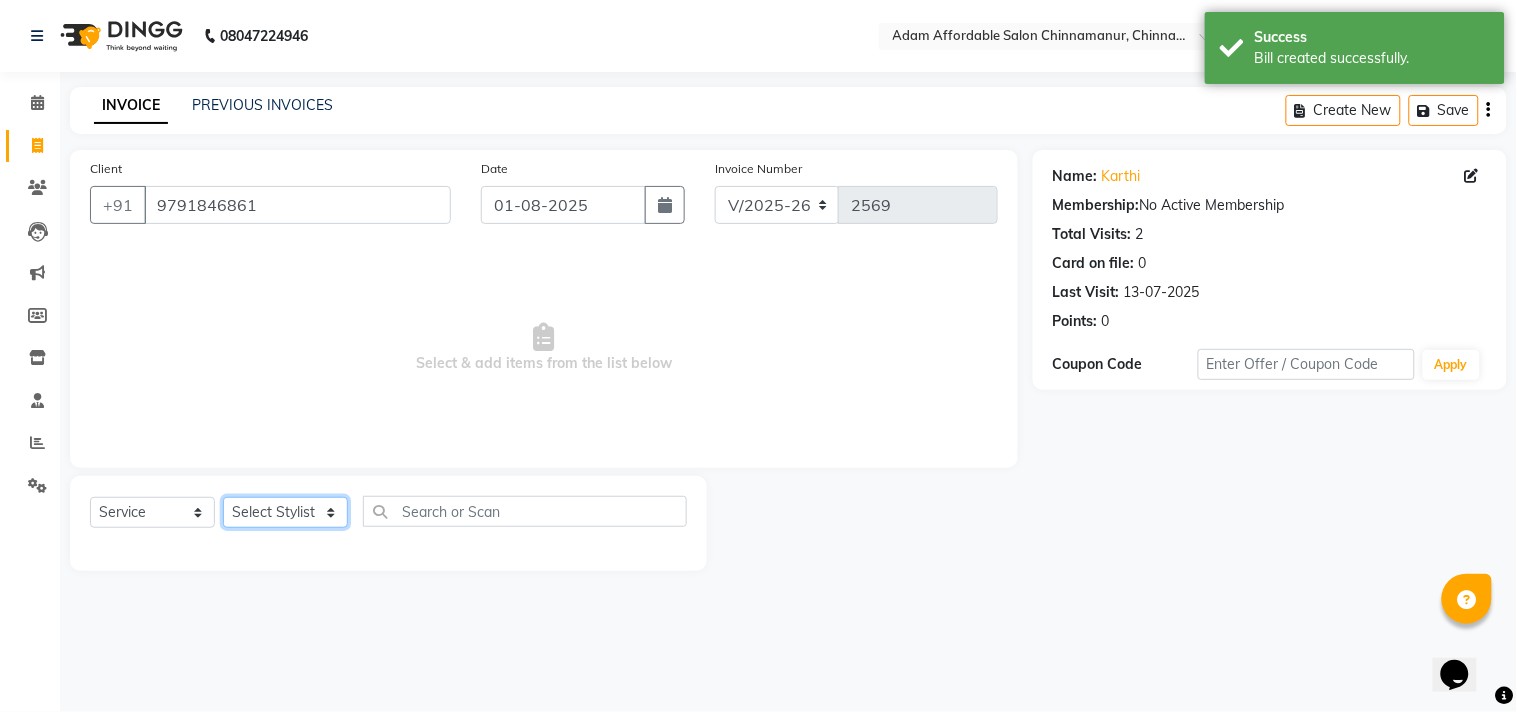 click on "Select Stylist Admin Atif Ali Kaleem Kiran Salim Sameer Shahil Shoaib Sunny Yogesh" 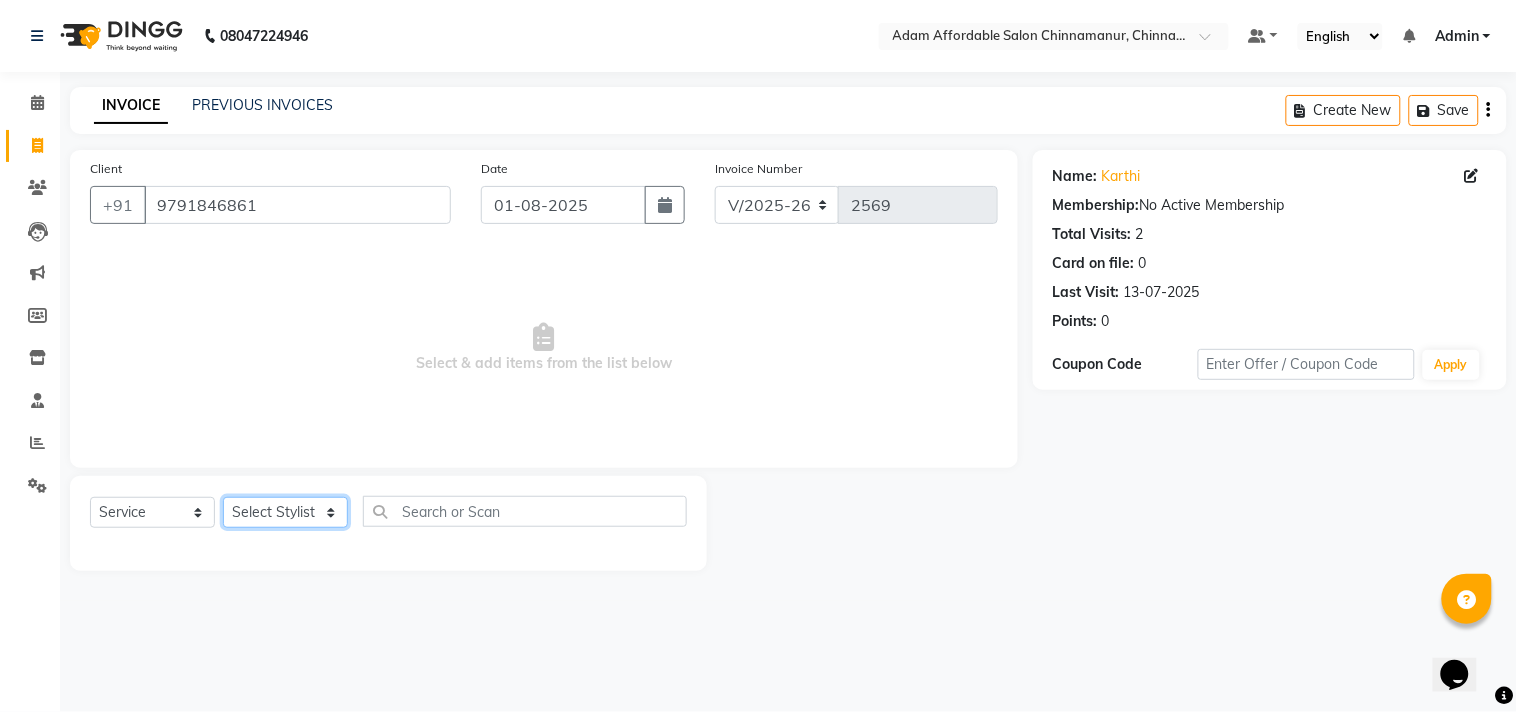 select on "85802" 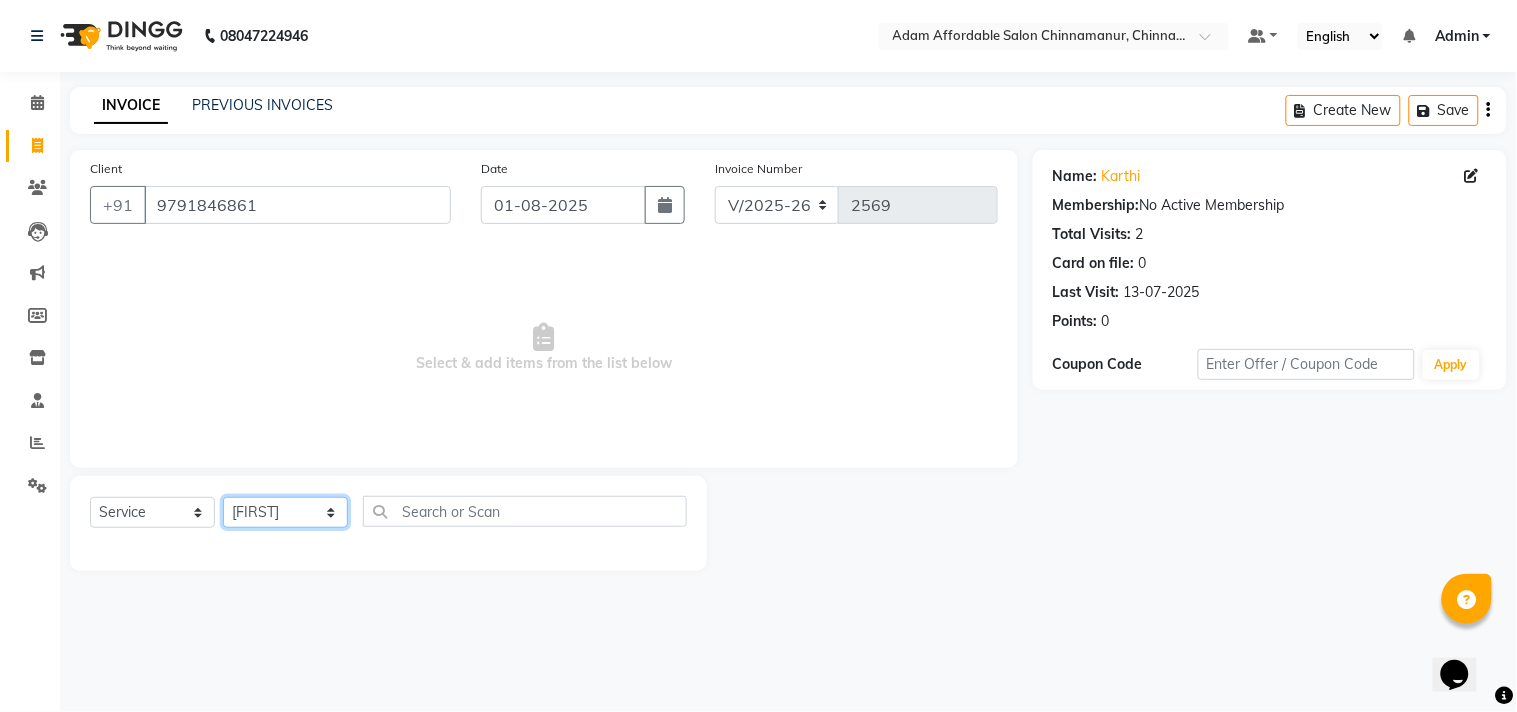 click on "Select Stylist Admin Atif Ali Kaleem Kiran Salim Sameer Shahil Shoaib Sunny Yogesh" 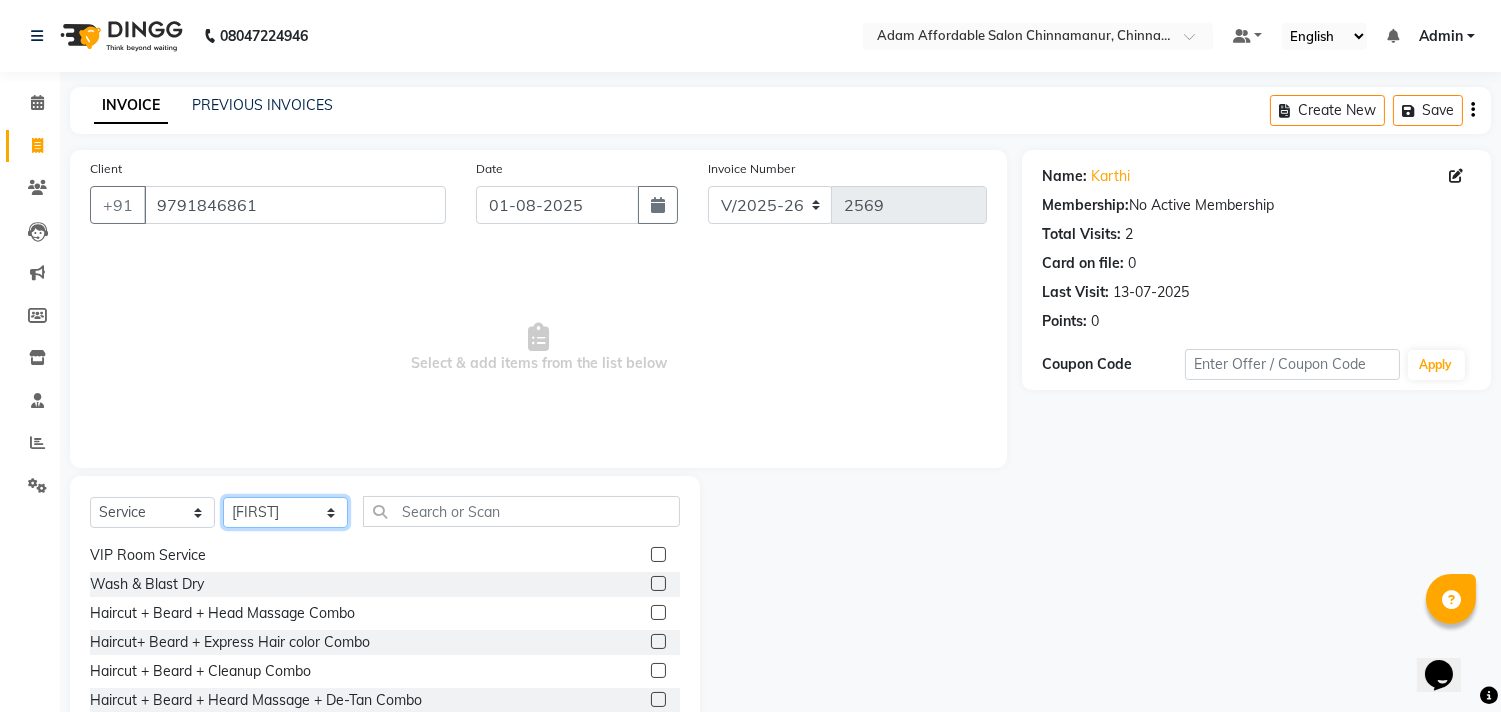 scroll, scrollTop: 222, scrollLeft: 0, axis: vertical 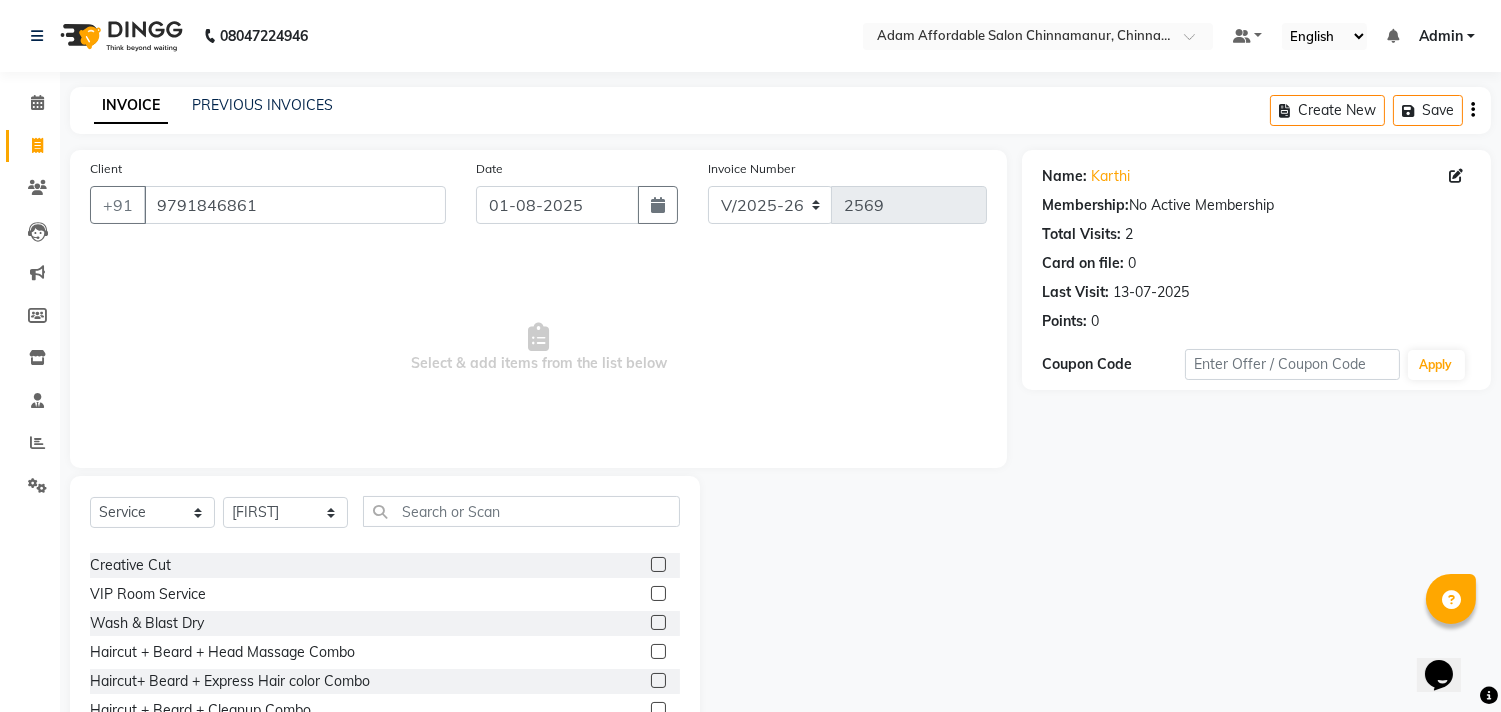 click 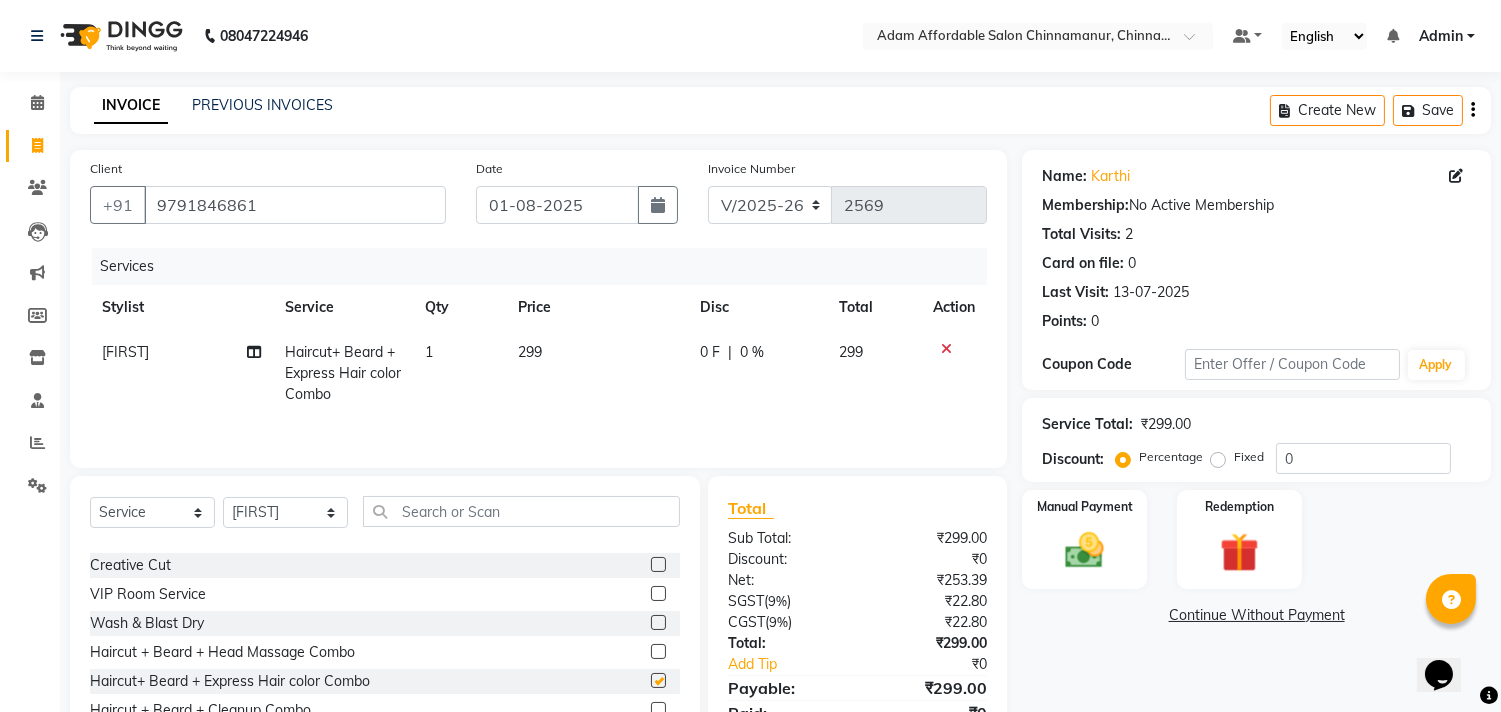 checkbox on "false" 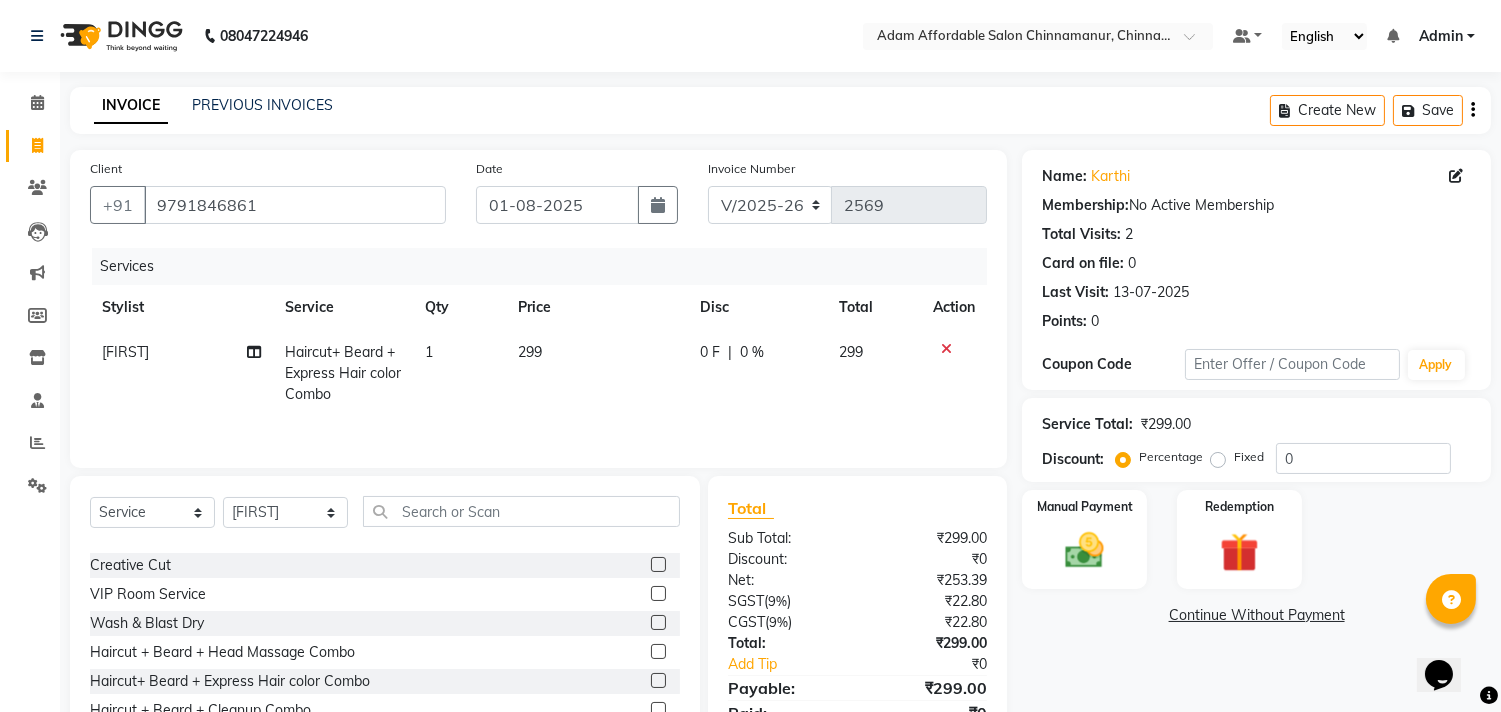 click on "299" 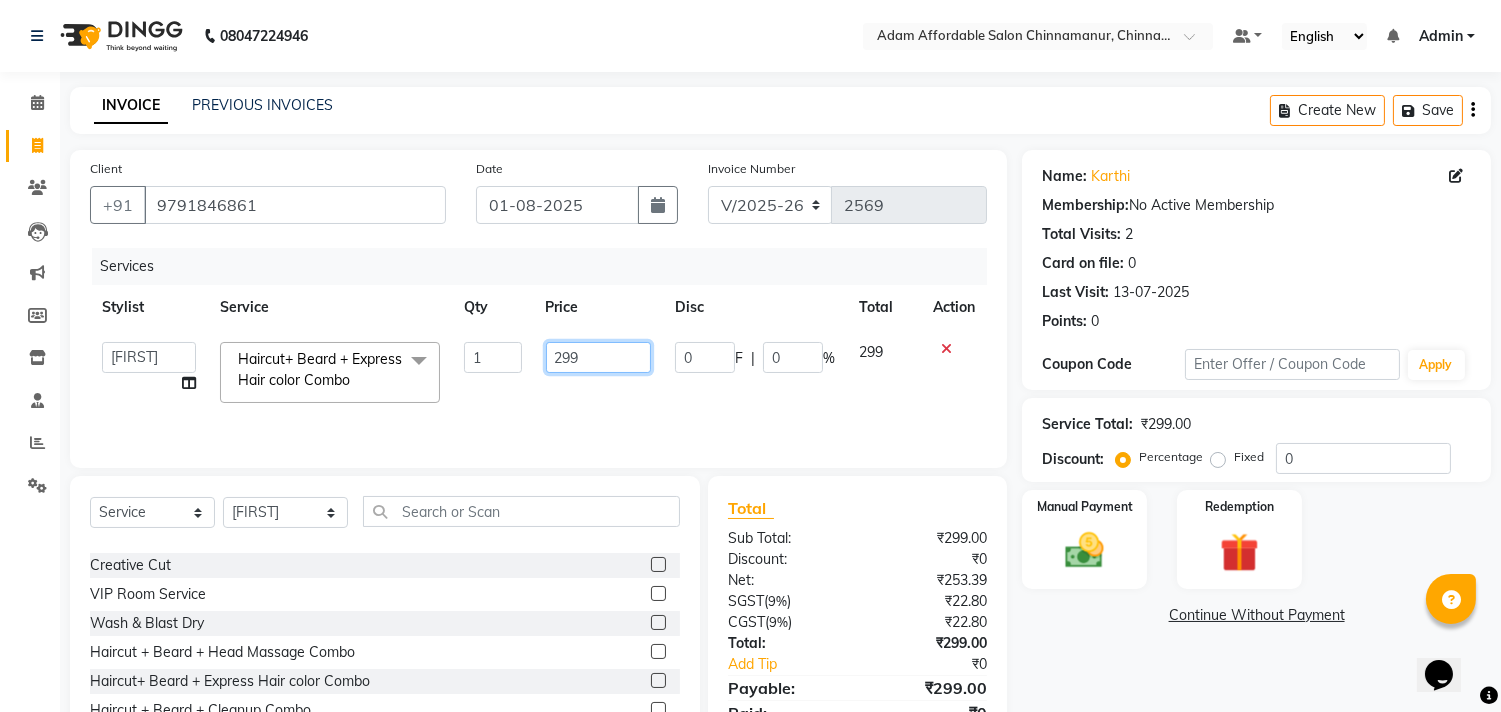 drag, startPoint x: 578, startPoint y: 368, endPoint x: 487, endPoint y: 334, distance: 97.144226 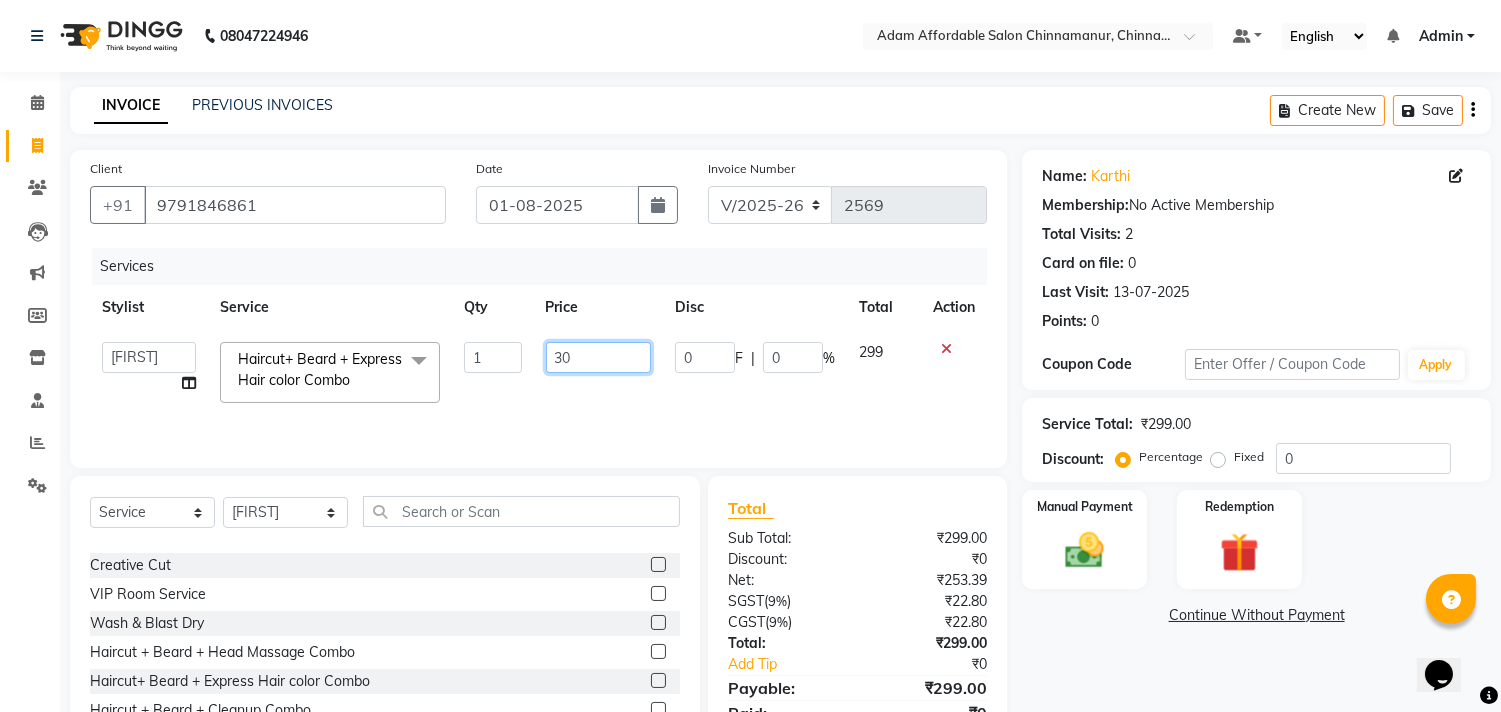 type on "300" 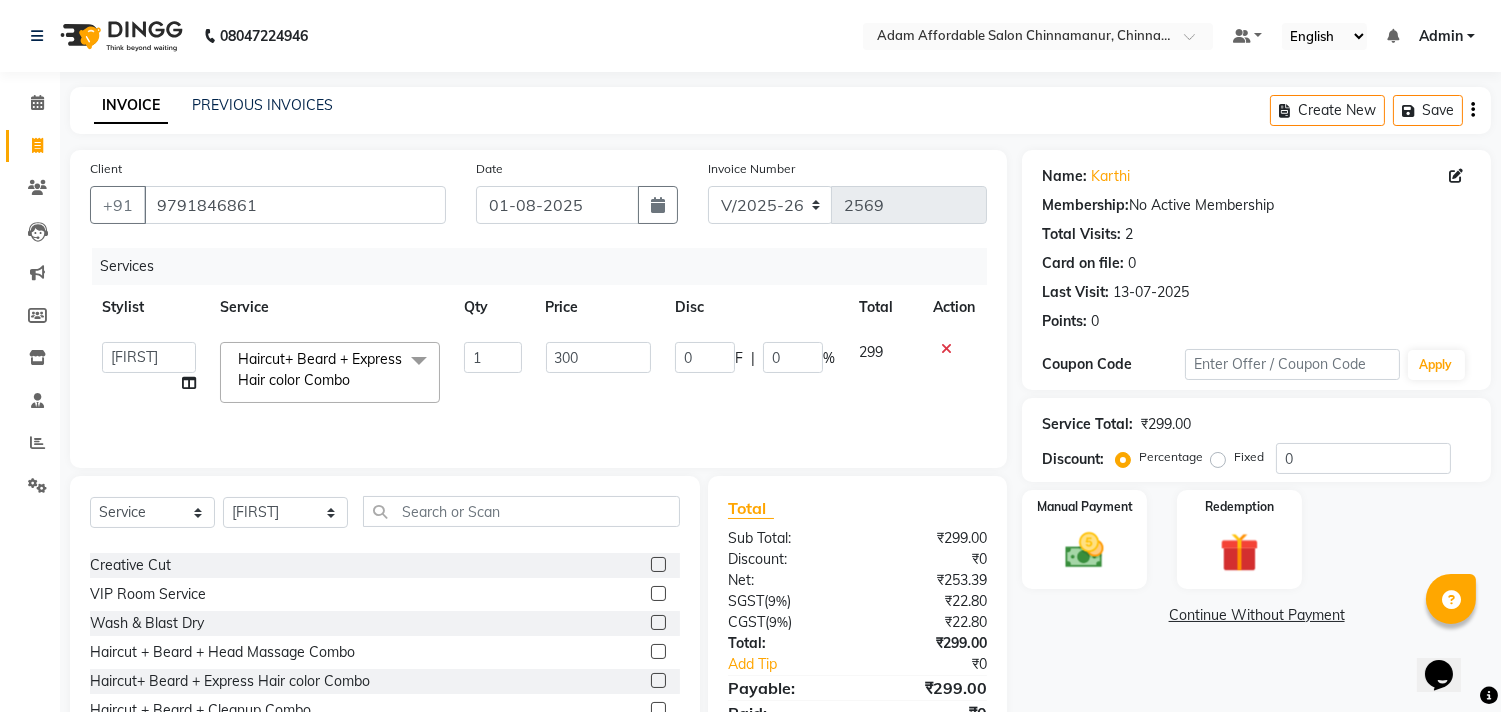click on "300" 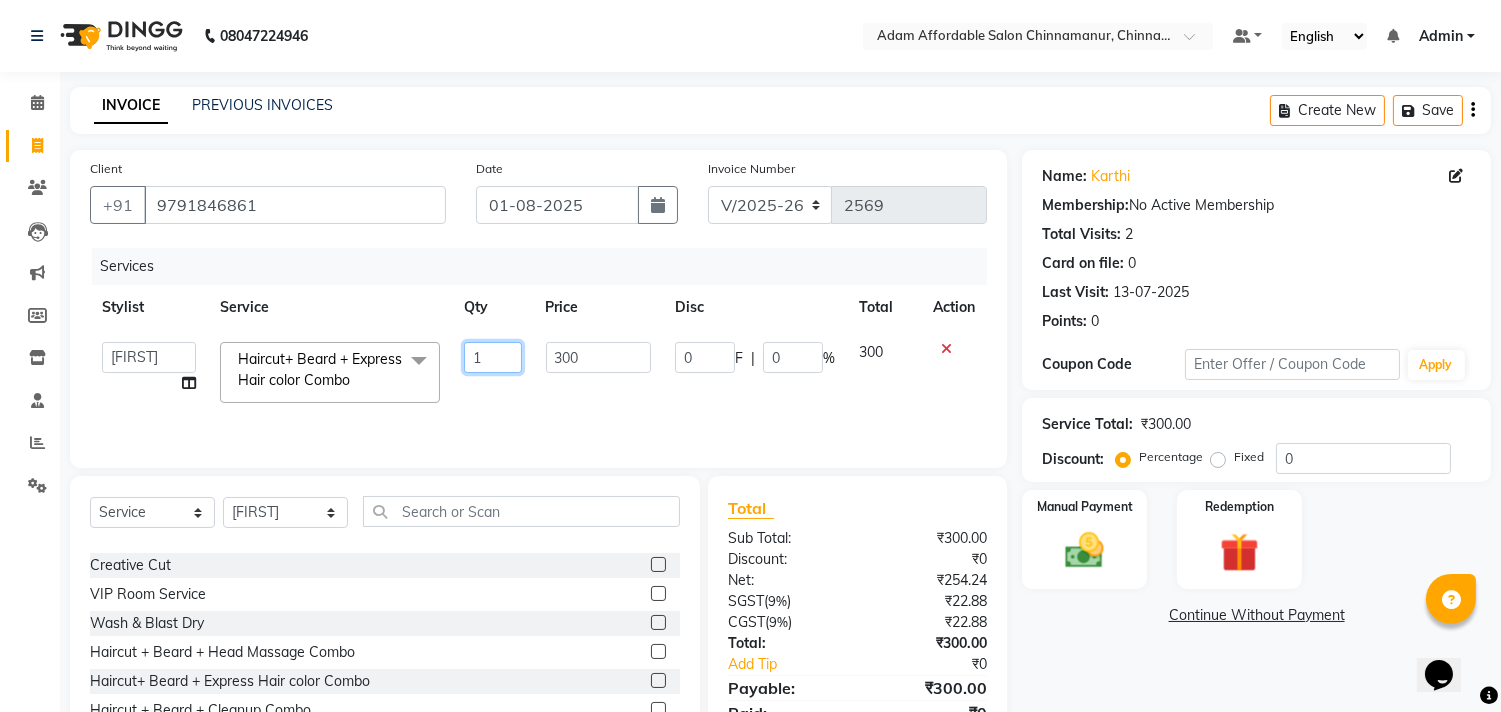 drag, startPoint x: 550, startPoint y: 393, endPoint x: 503, endPoint y: 387, distance: 47.38143 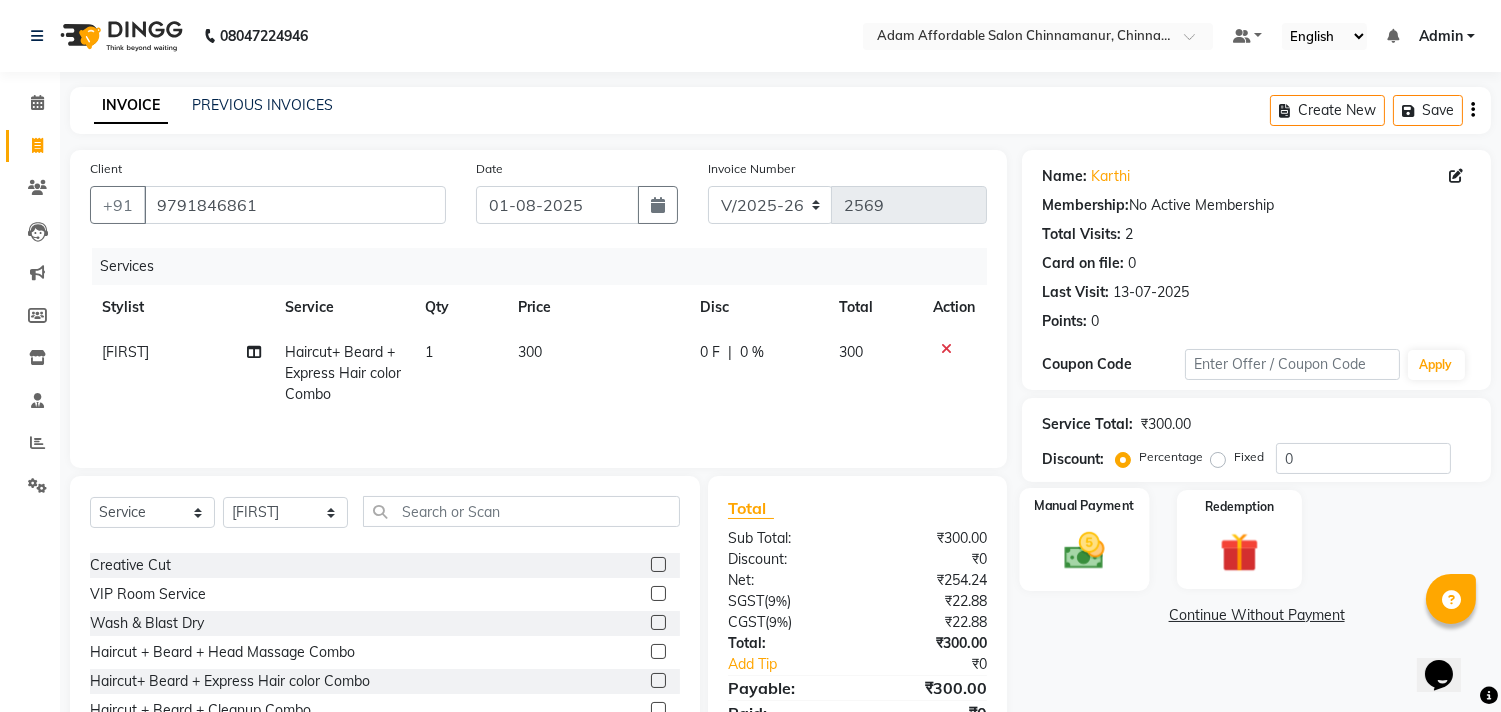 click on "Manual Payment" 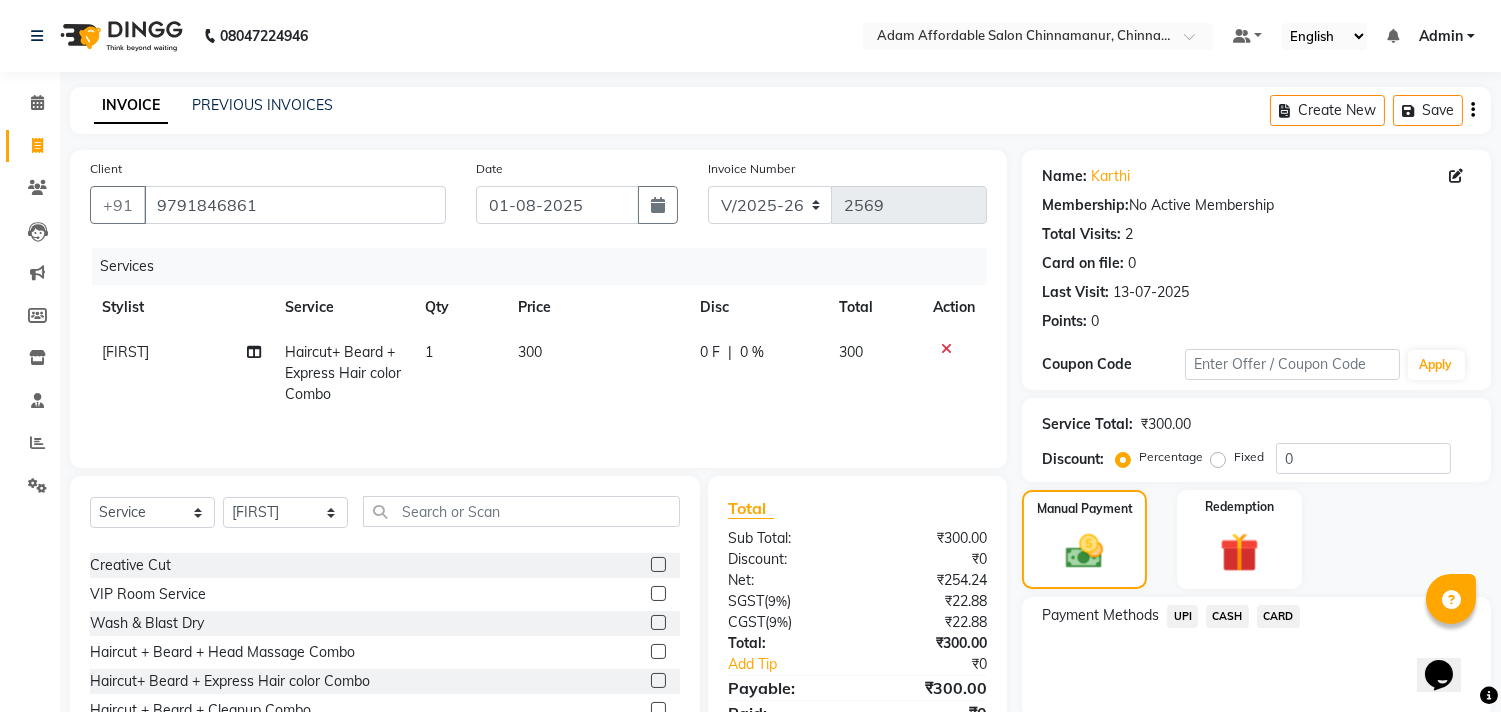 click on "CASH" 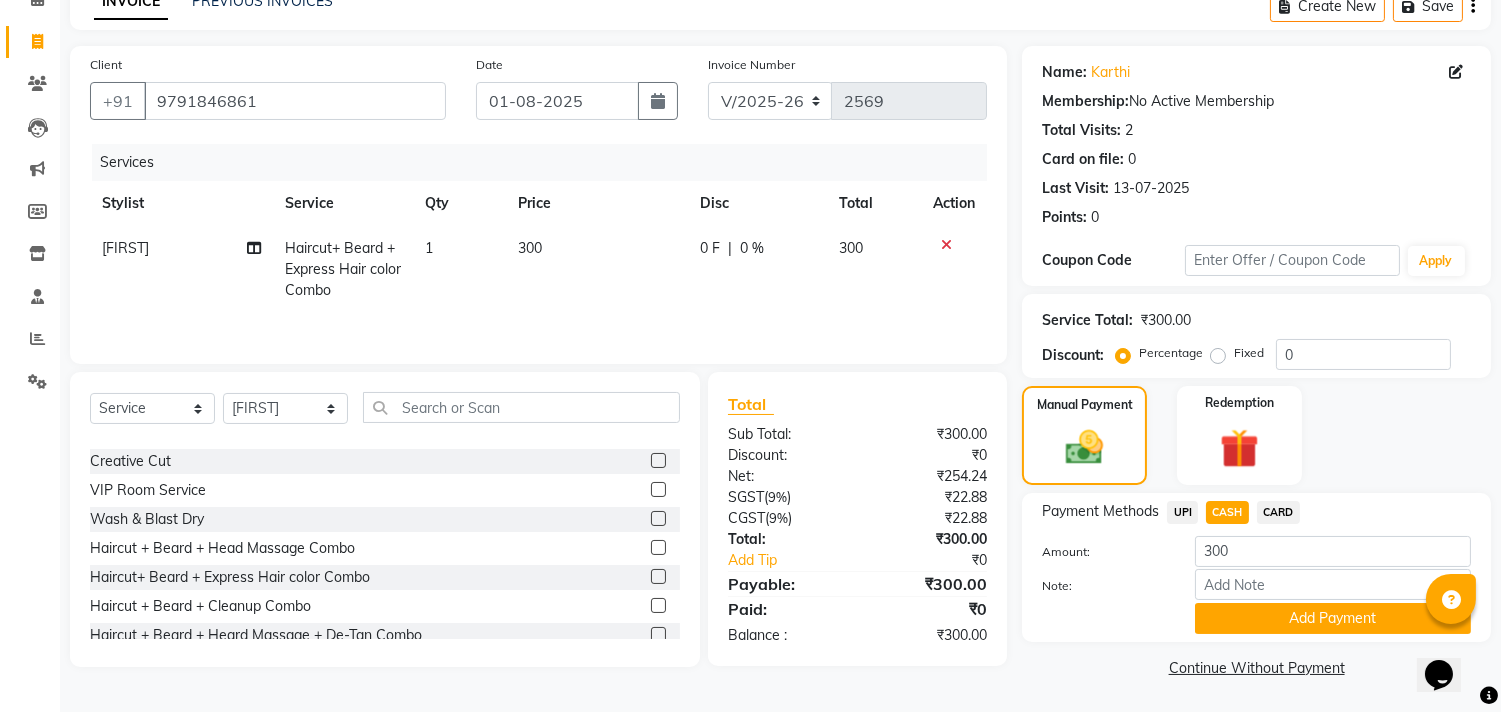click on "Add Payment" 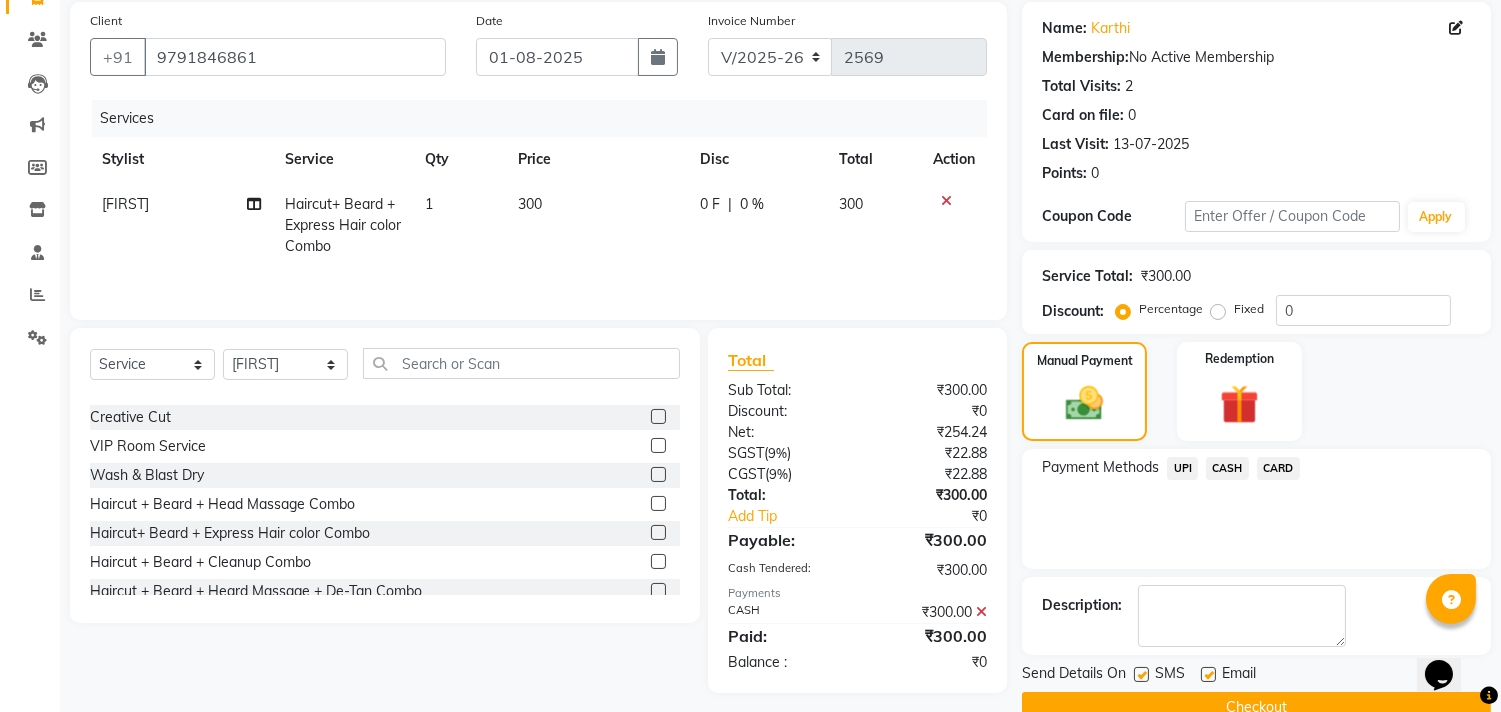 scroll, scrollTop: 187, scrollLeft: 0, axis: vertical 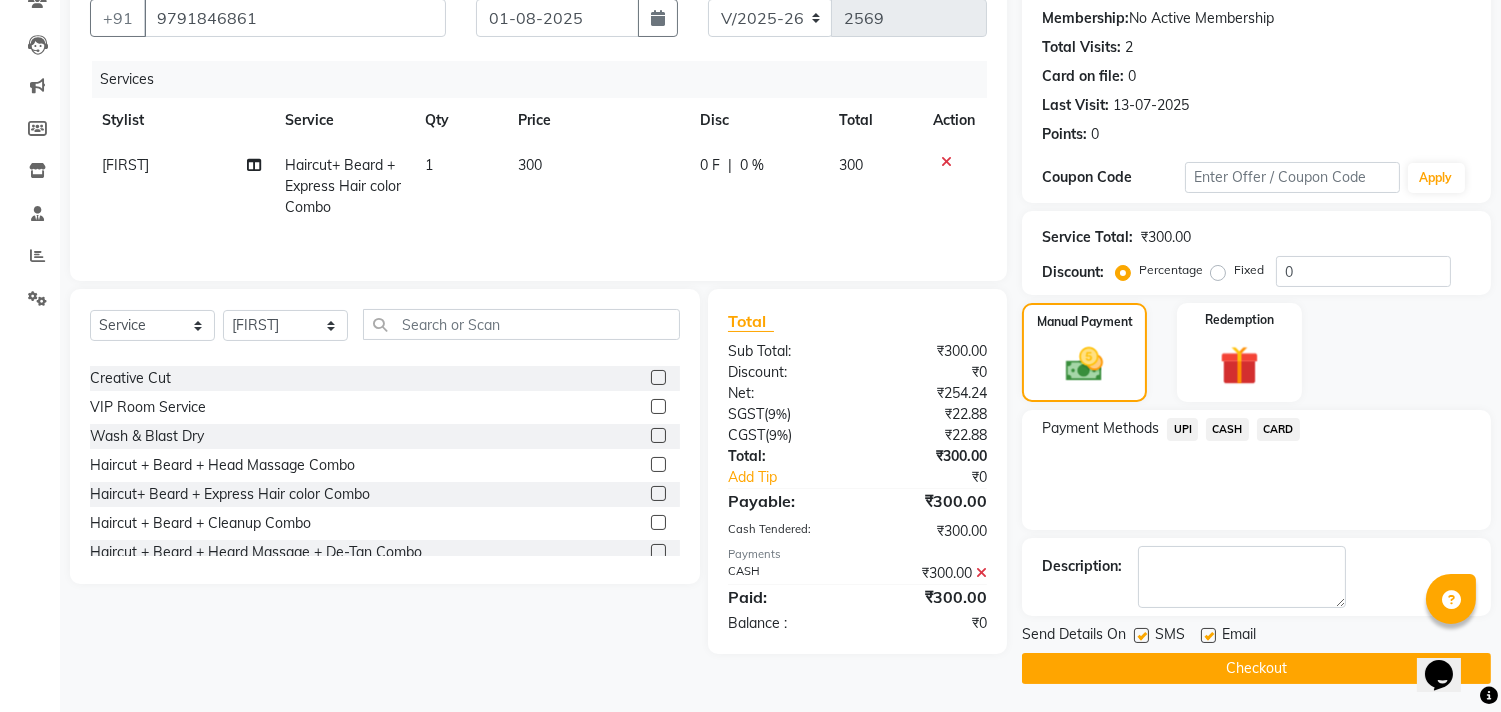 click on "Checkout" 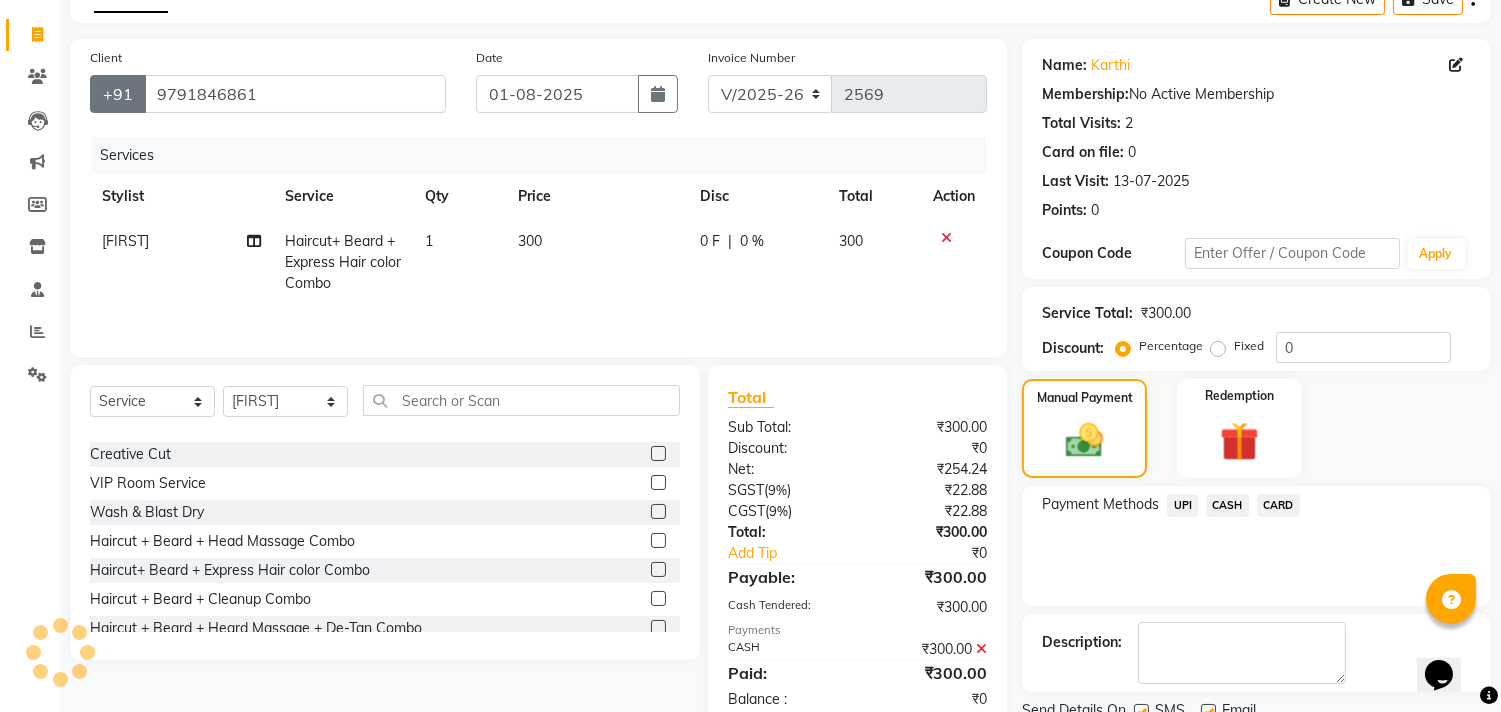 scroll, scrollTop: 16, scrollLeft: 0, axis: vertical 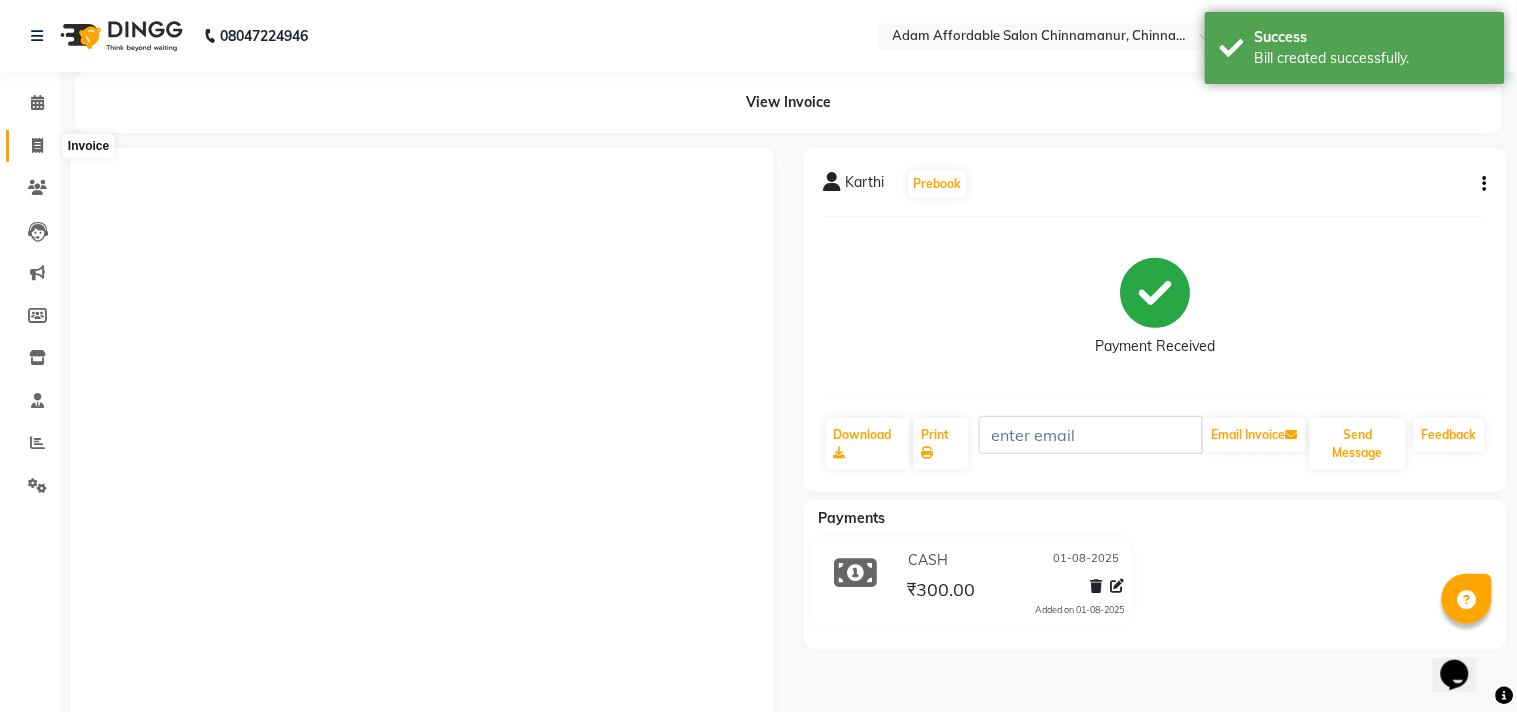 click 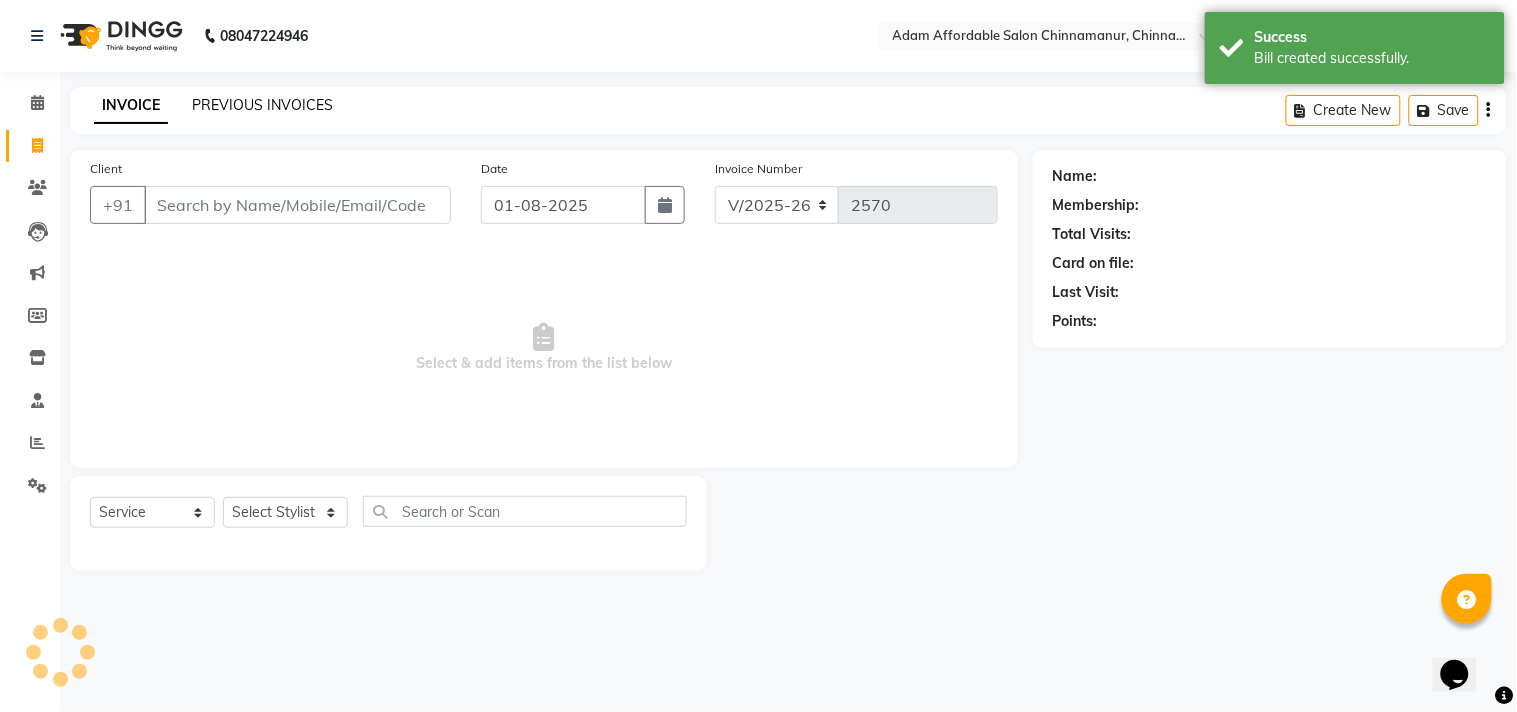 click on "PREVIOUS INVOICES" 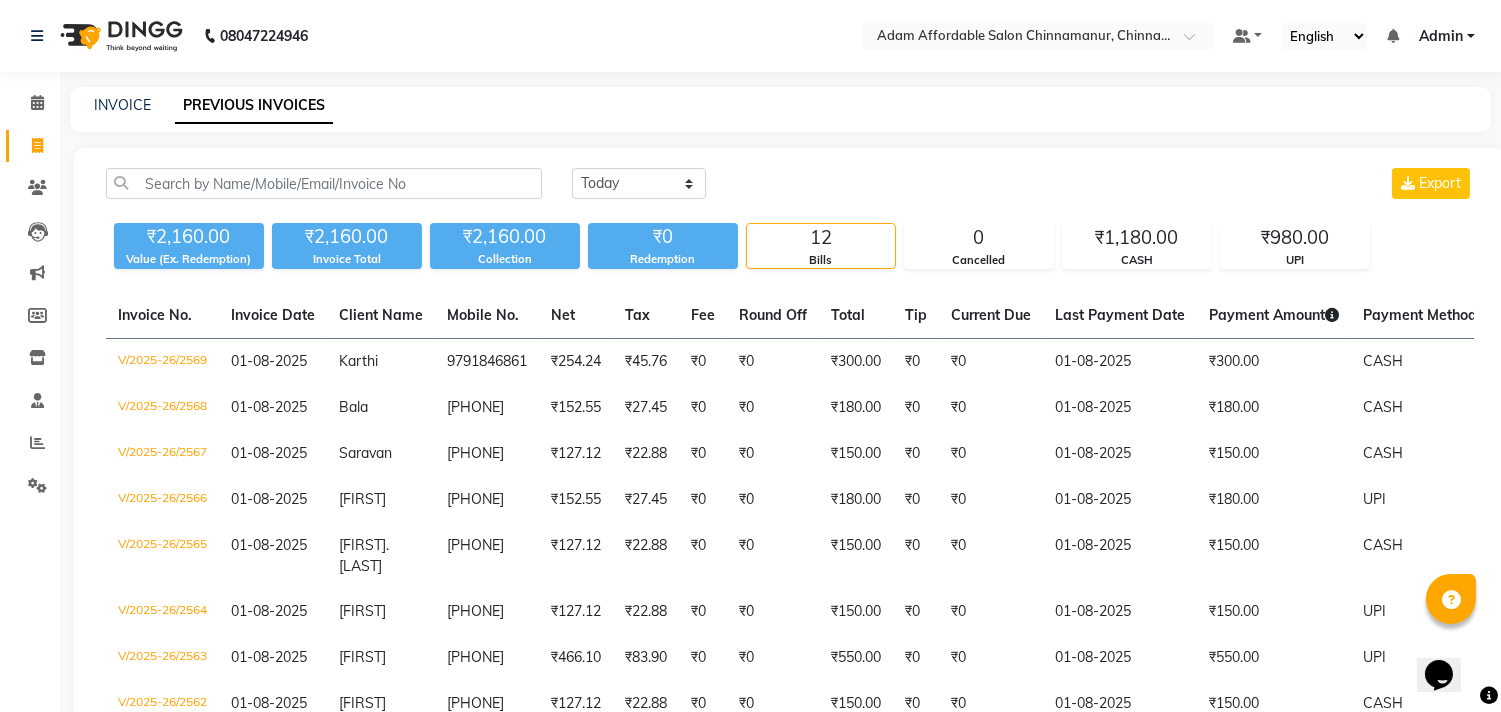 click on "Invoice" 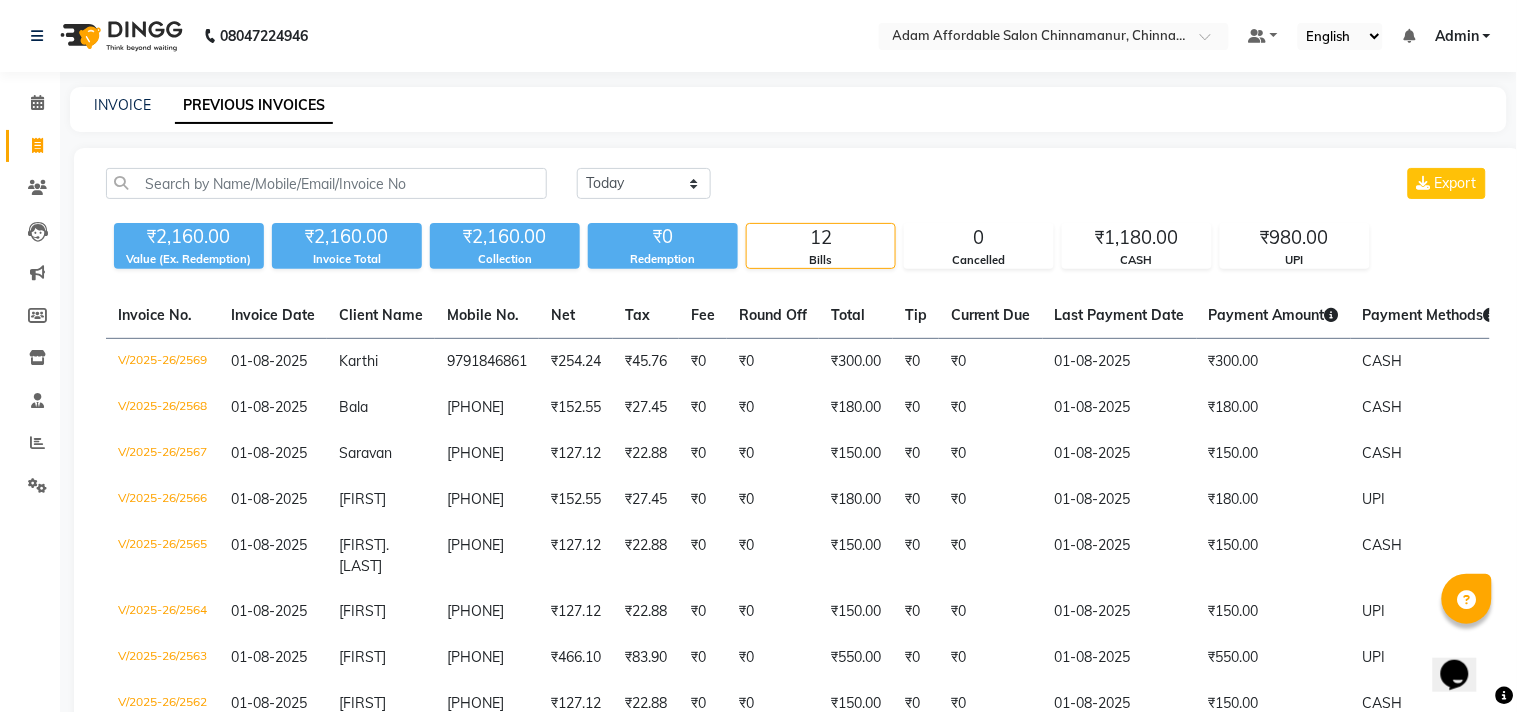 select on "service" 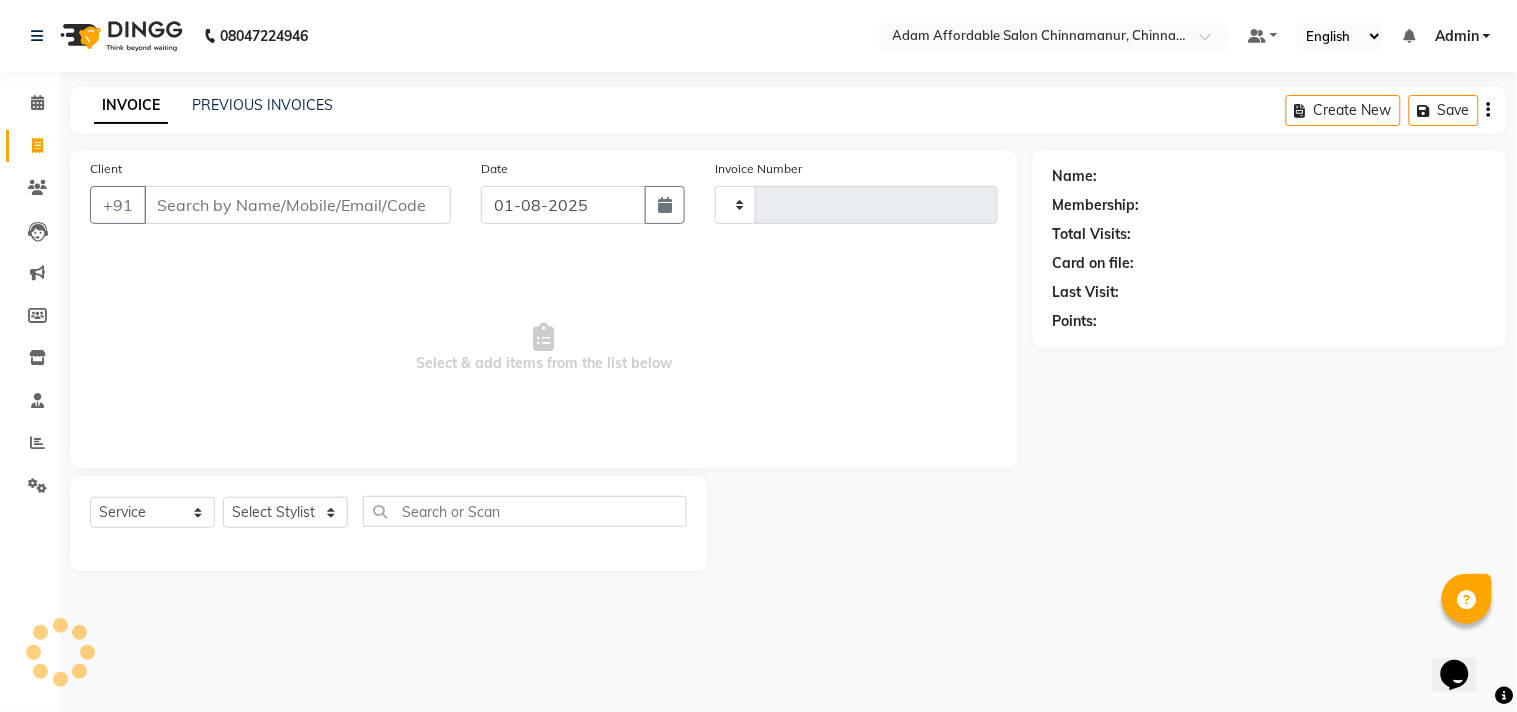type on "2570" 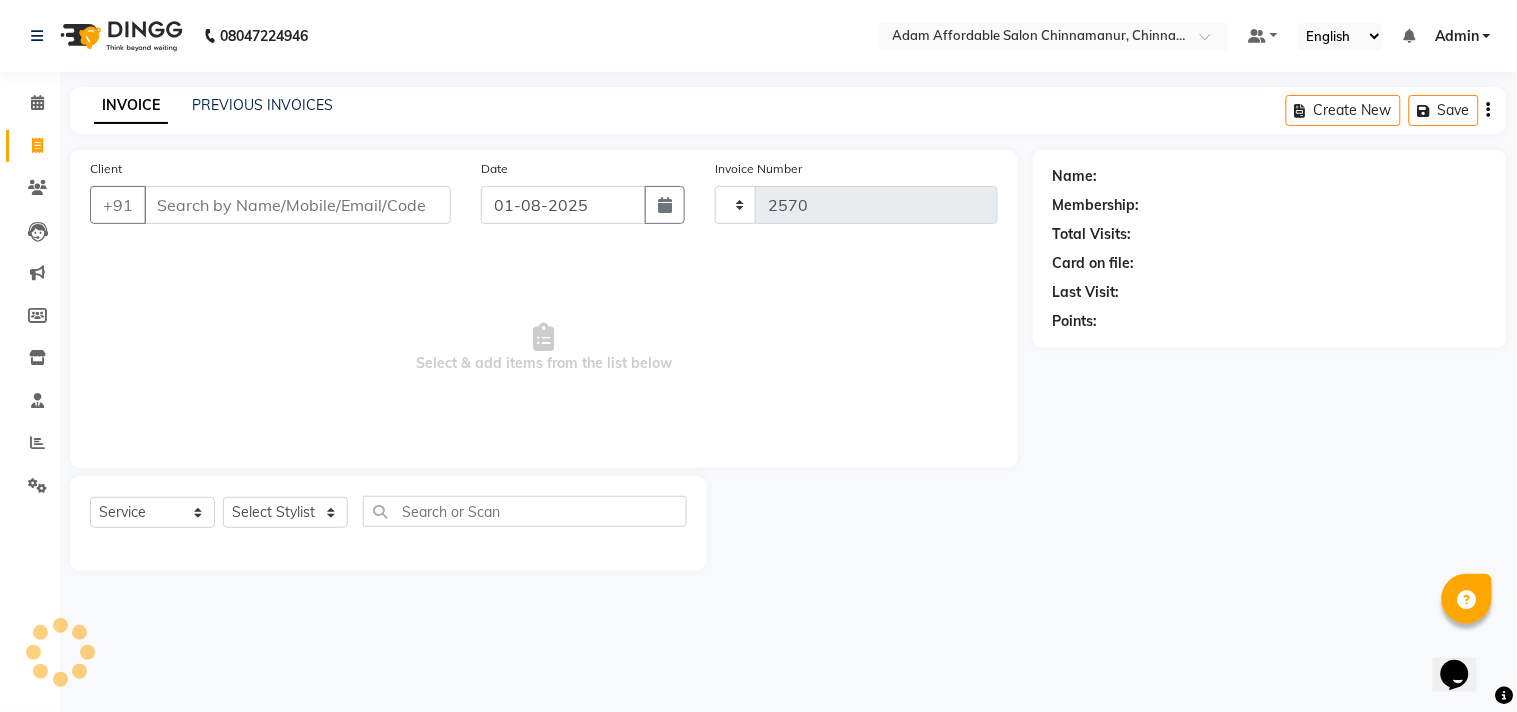 select on "8329" 